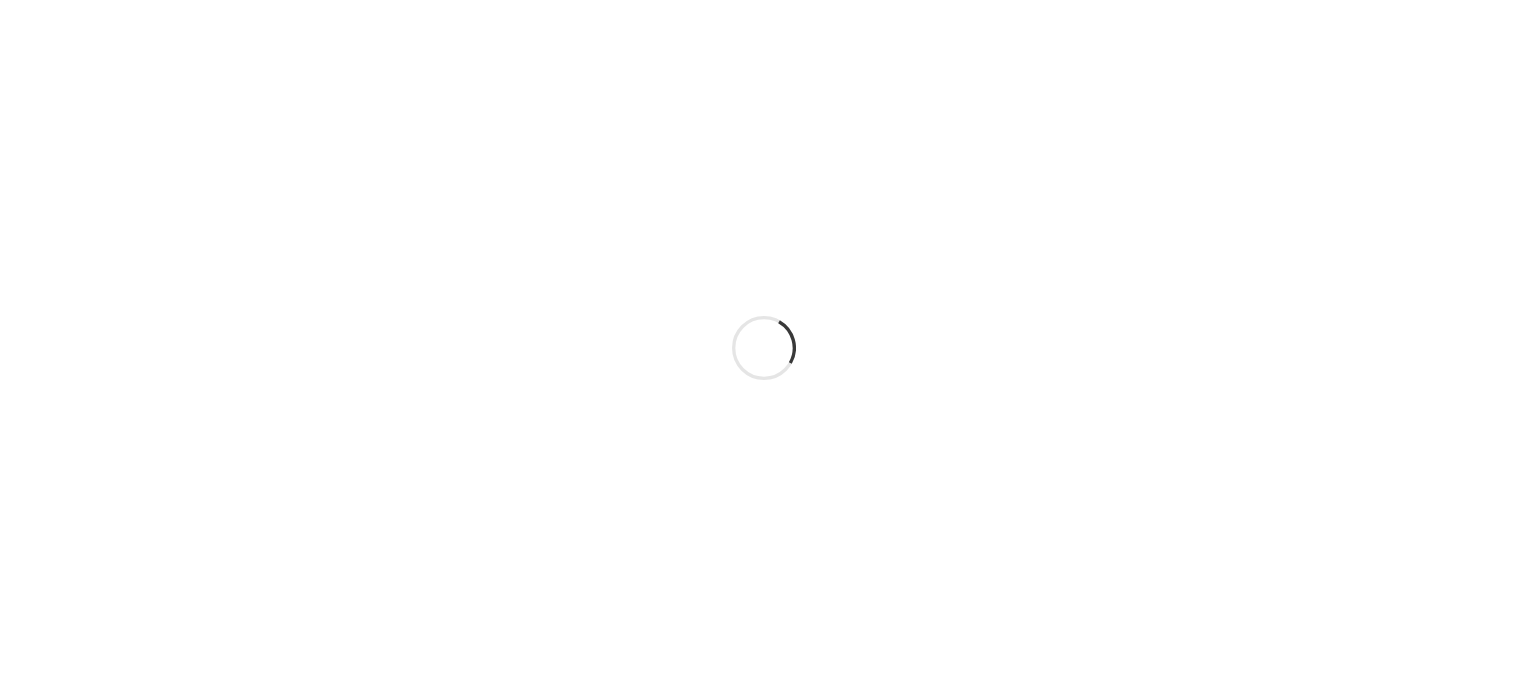 scroll, scrollTop: 0, scrollLeft: 0, axis: both 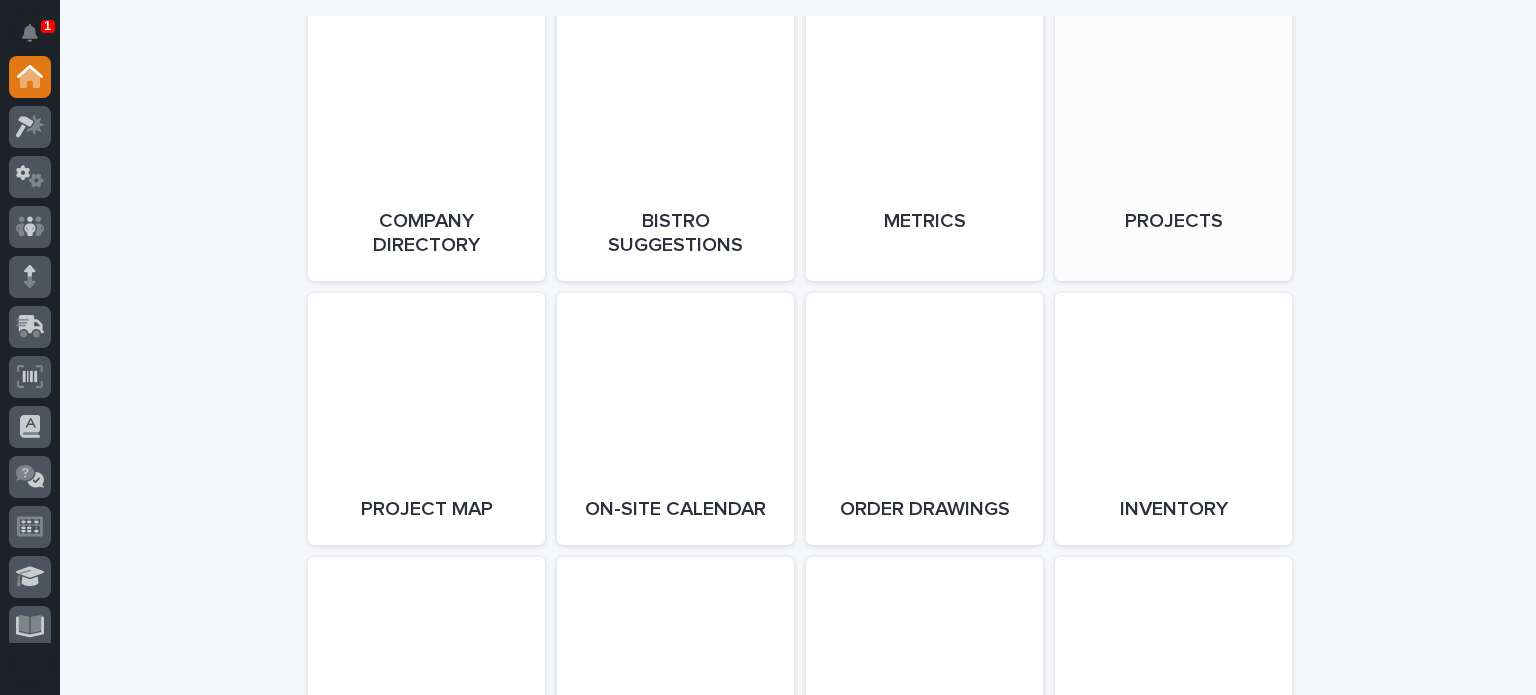 click on "Open Link" at bounding box center (1173, 143) 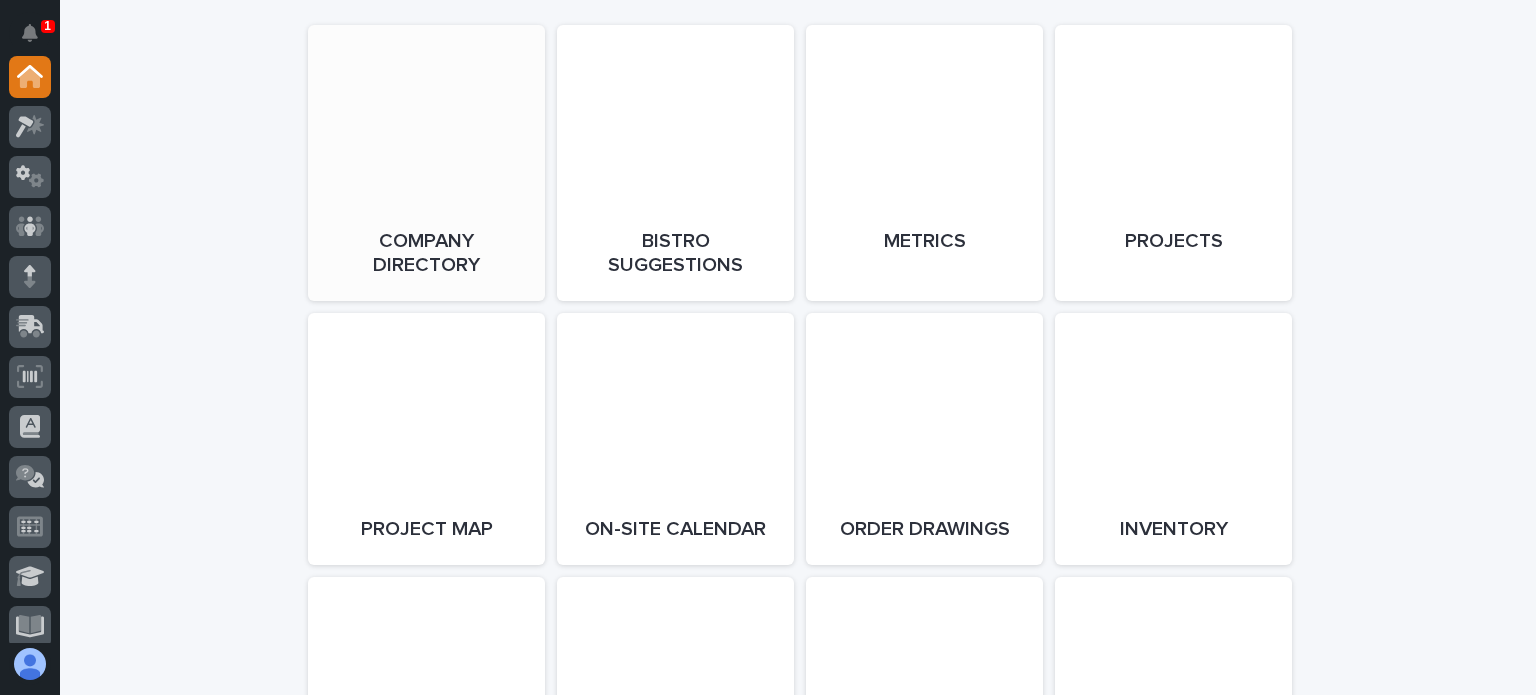 click on "Open Link" at bounding box center (426, 163) 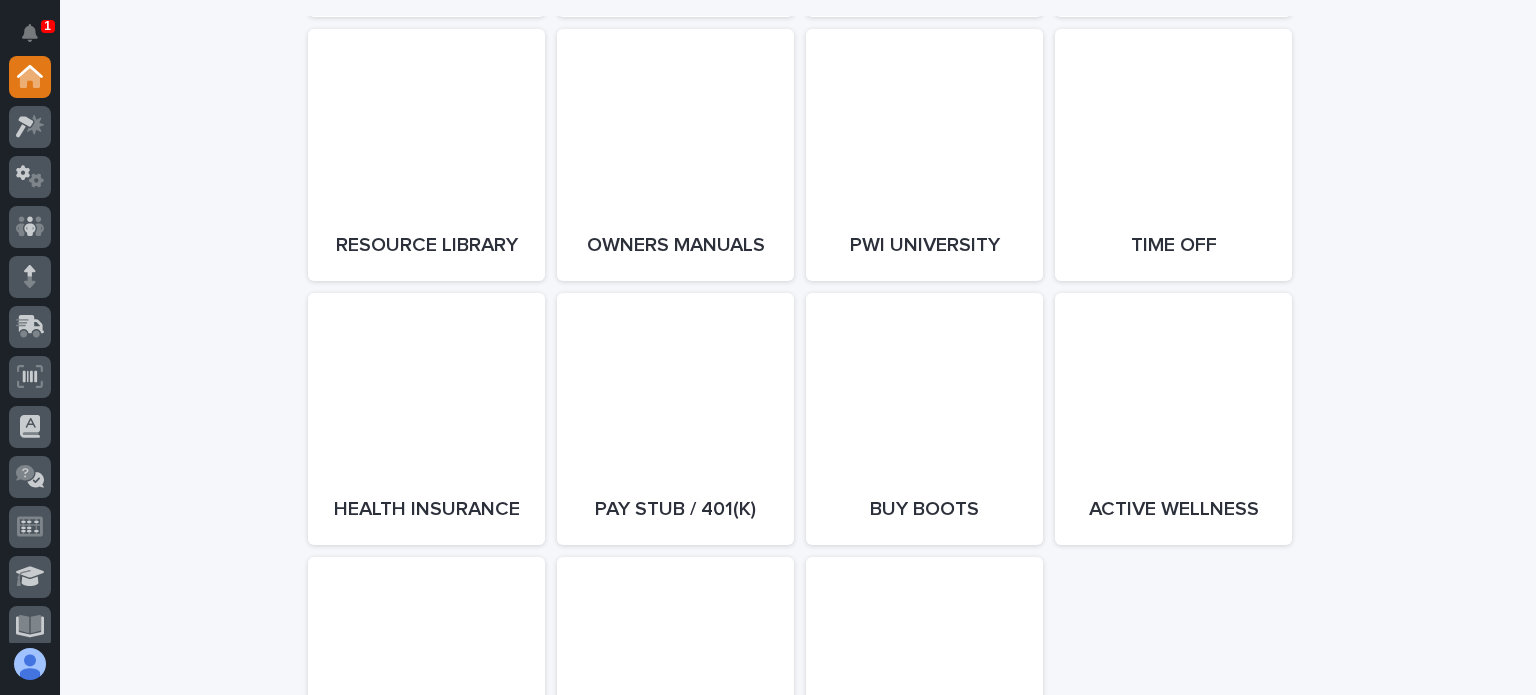 scroll, scrollTop: 3700, scrollLeft: 0, axis: vertical 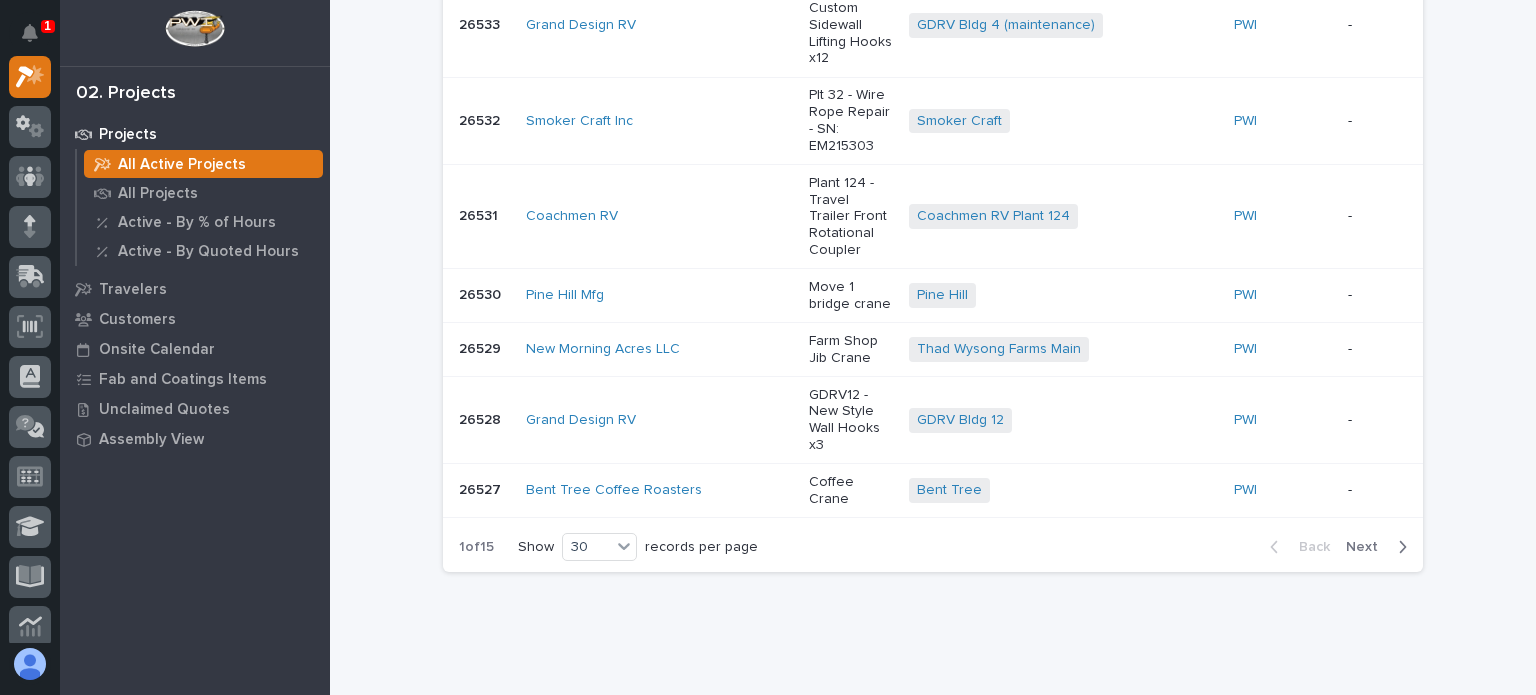 click on "Next" at bounding box center [1368, 547] 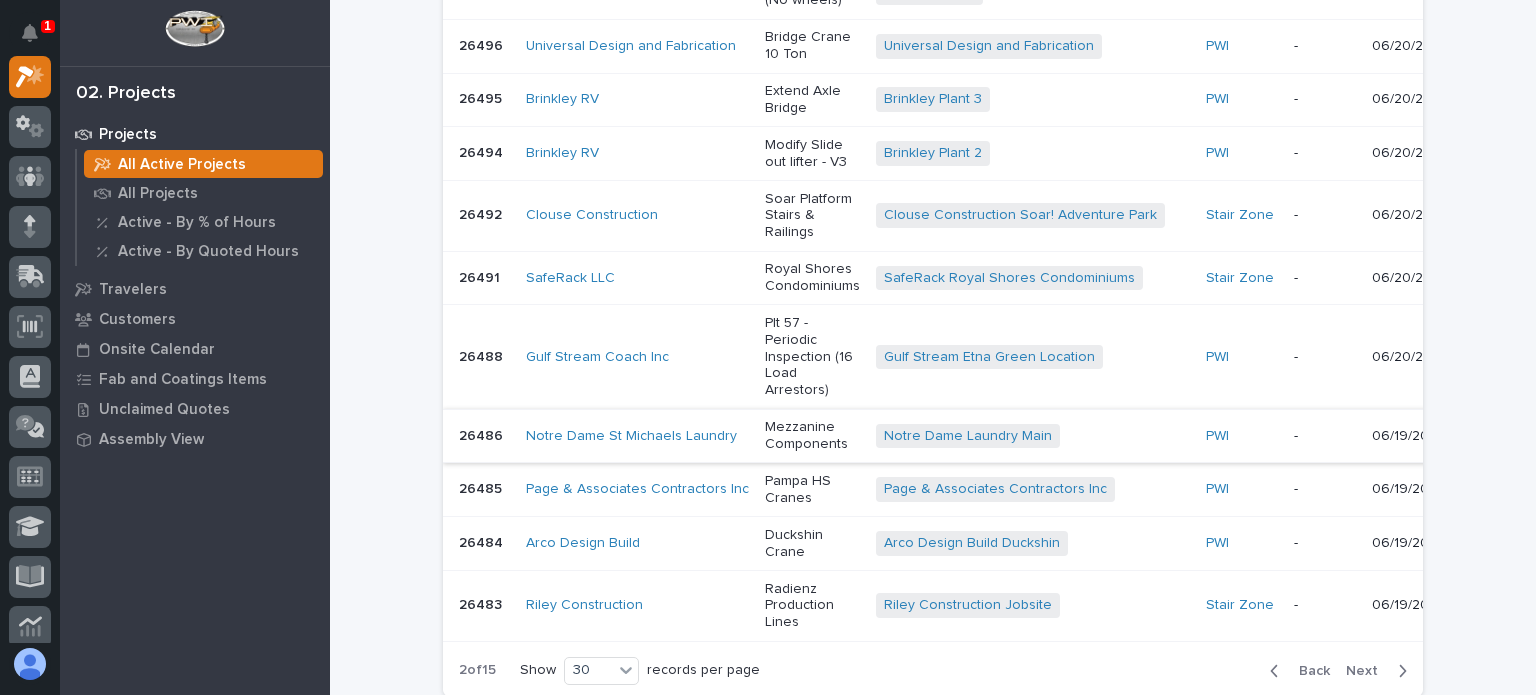 scroll, scrollTop: 2156, scrollLeft: 0, axis: vertical 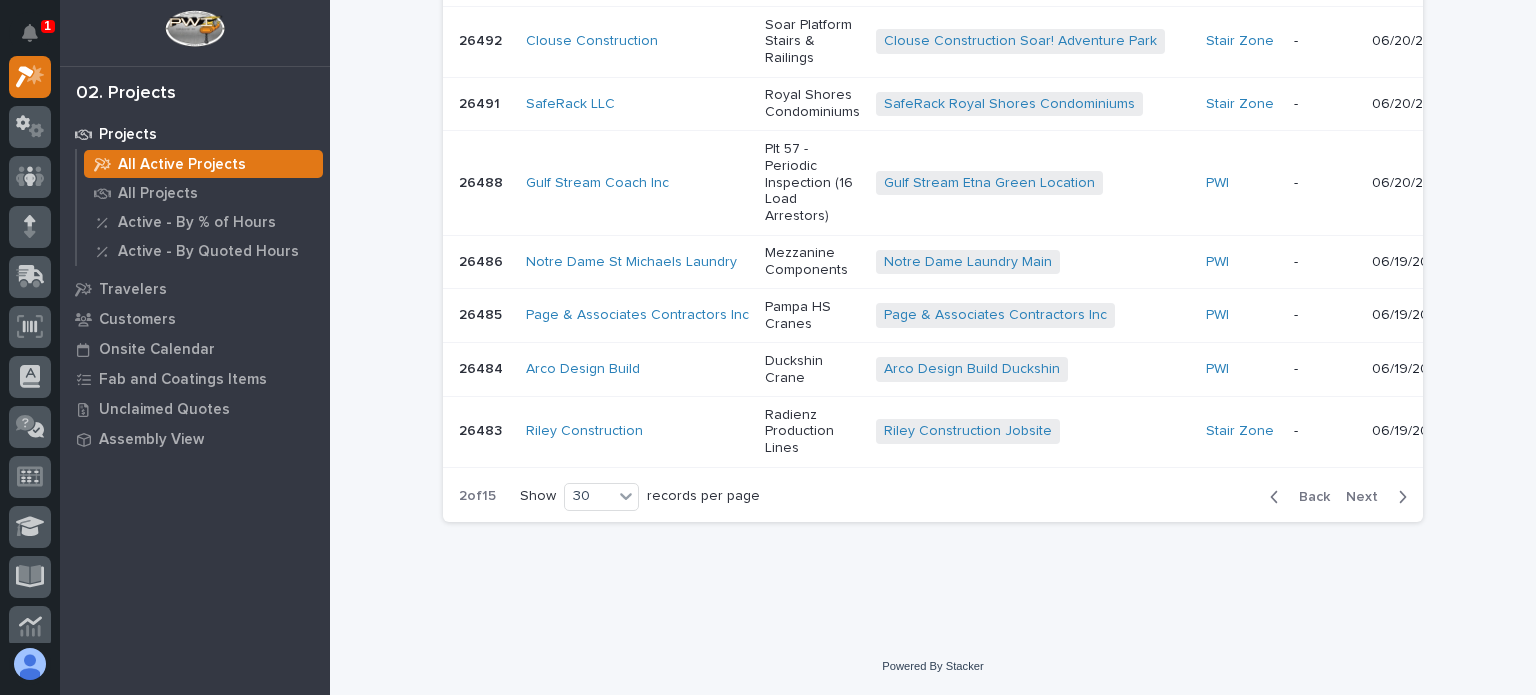 click on "Next" at bounding box center [1368, 497] 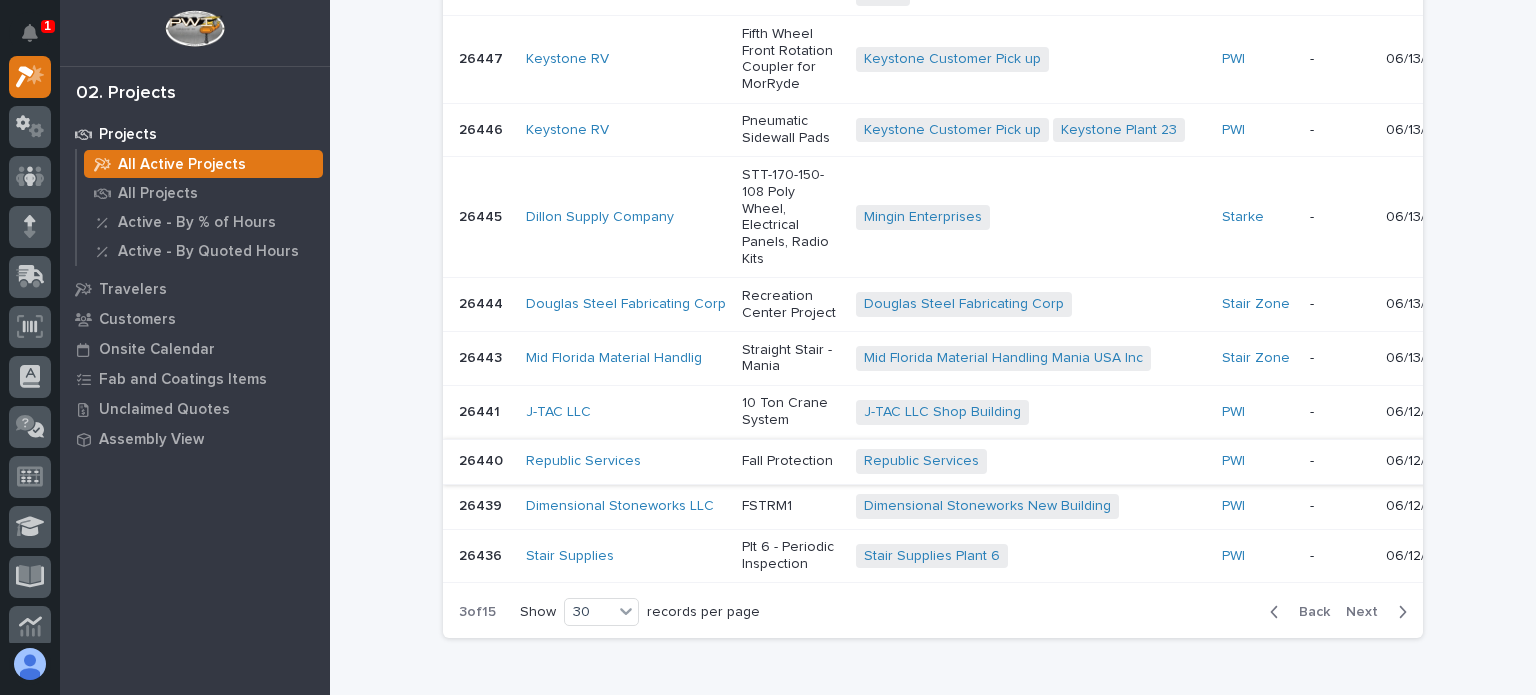 scroll, scrollTop: 1876, scrollLeft: 0, axis: vertical 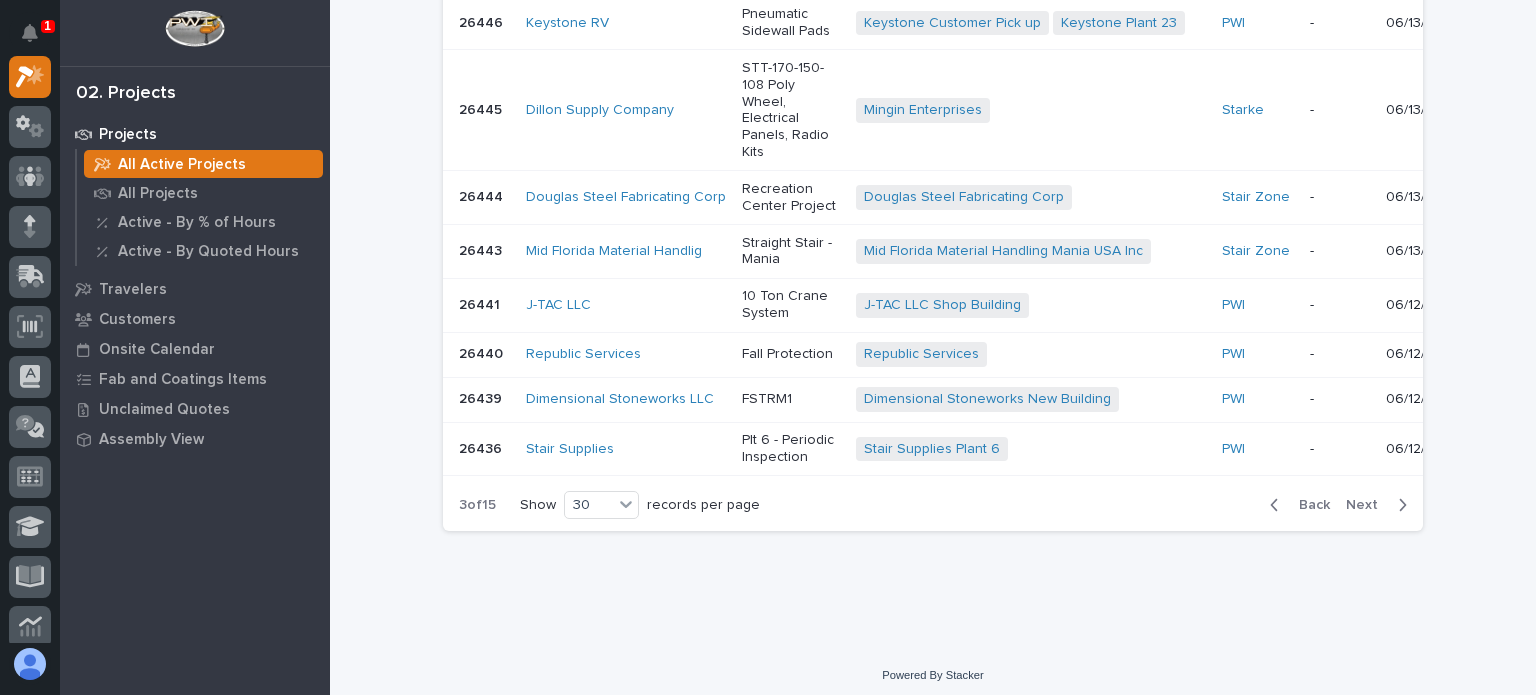 click on "Next" at bounding box center (1368, 505) 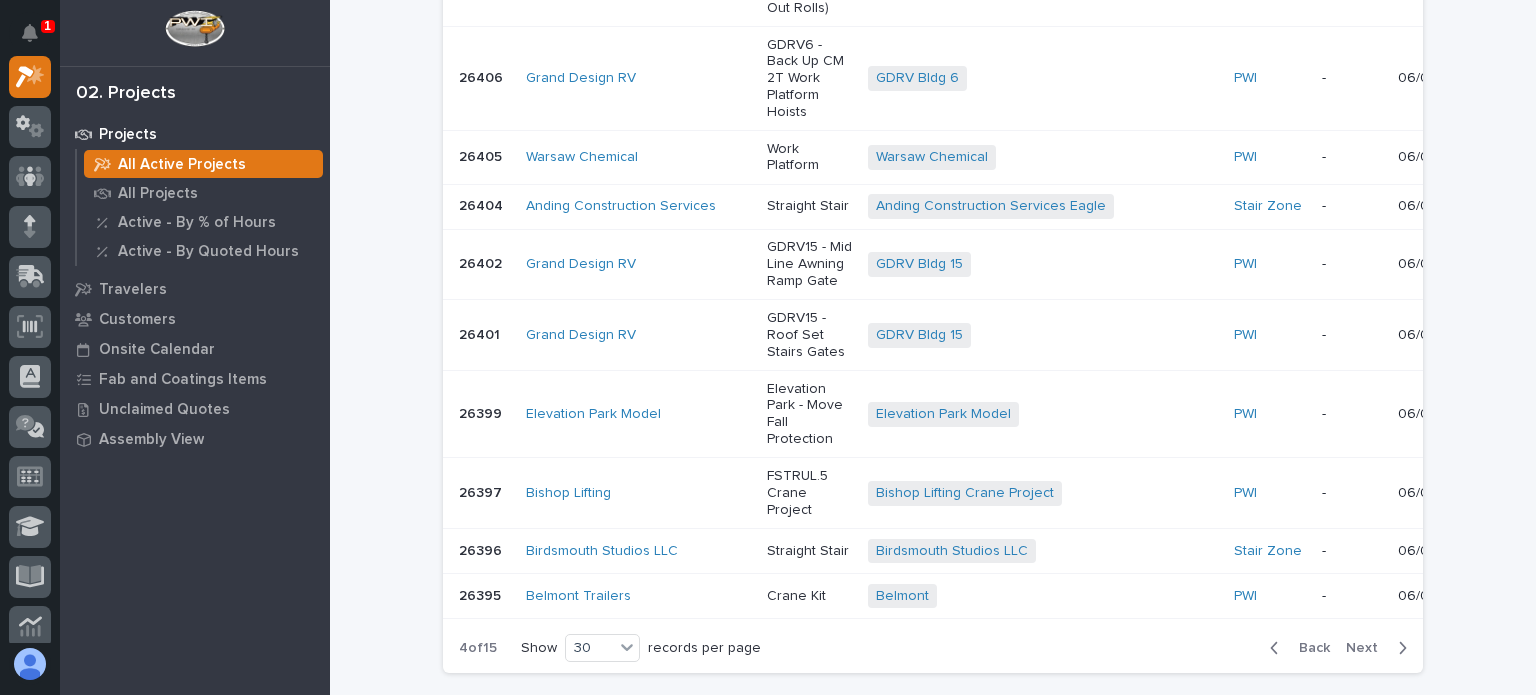 scroll, scrollTop: 2061, scrollLeft: 0, axis: vertical 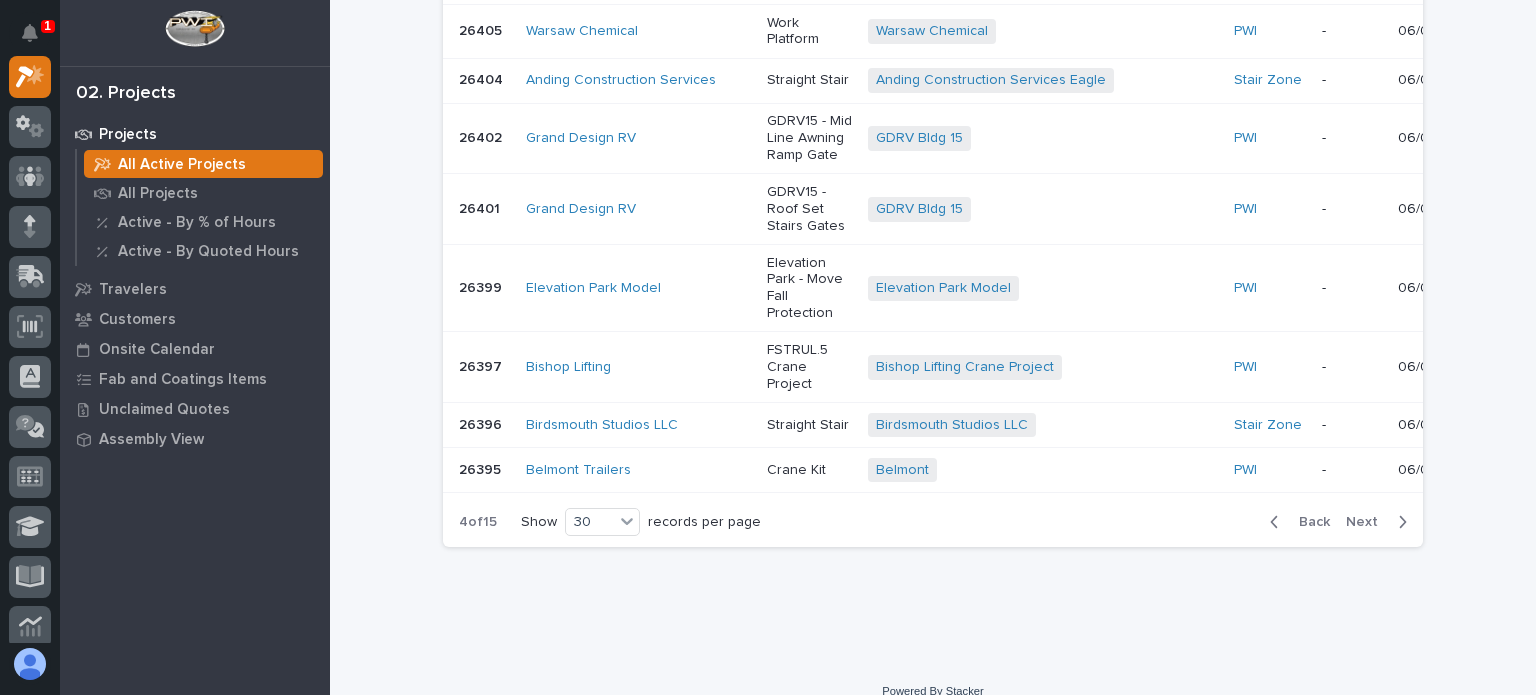 click on "Next" at bounding box center [1368, 522] 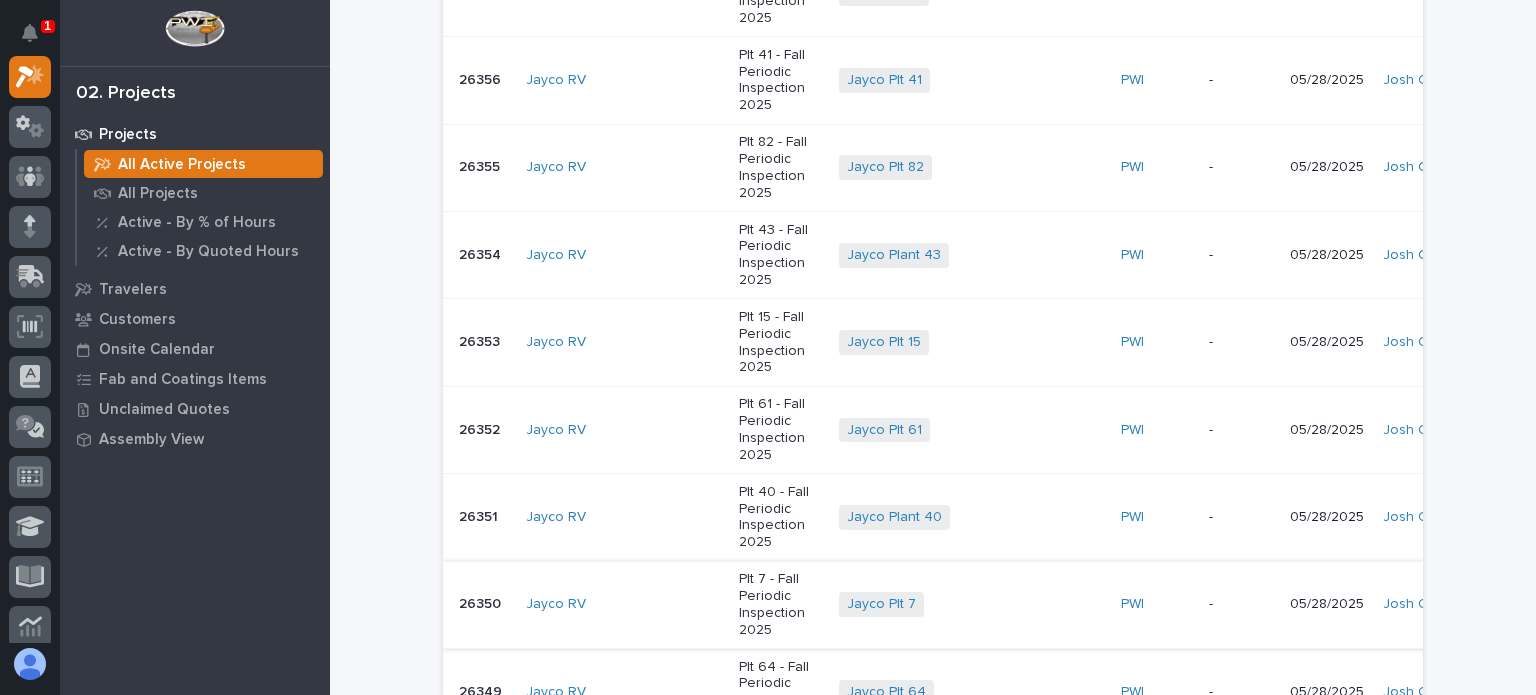 scroll, scrollTop: 2200, scrollLeft: 0, axis: vertical 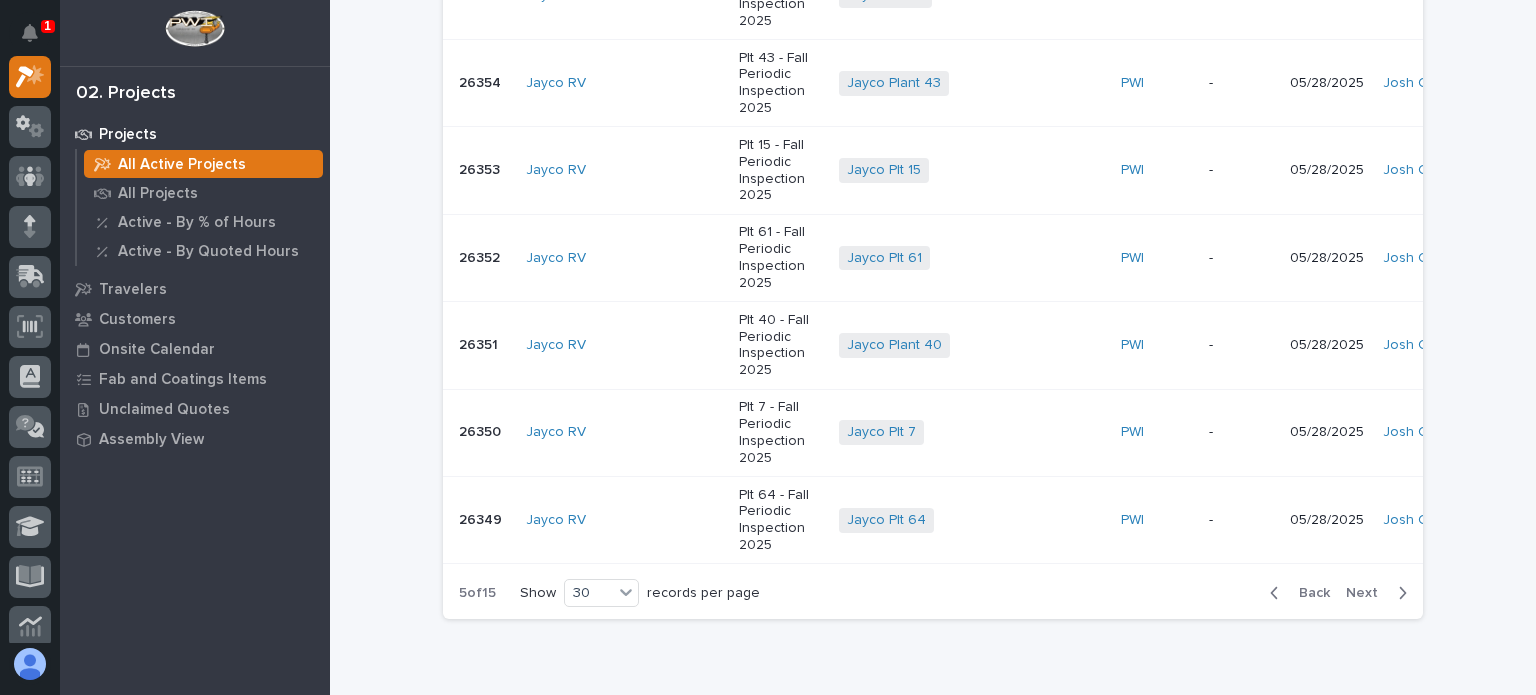 click on "Next" at bounding box center (1368, 593) 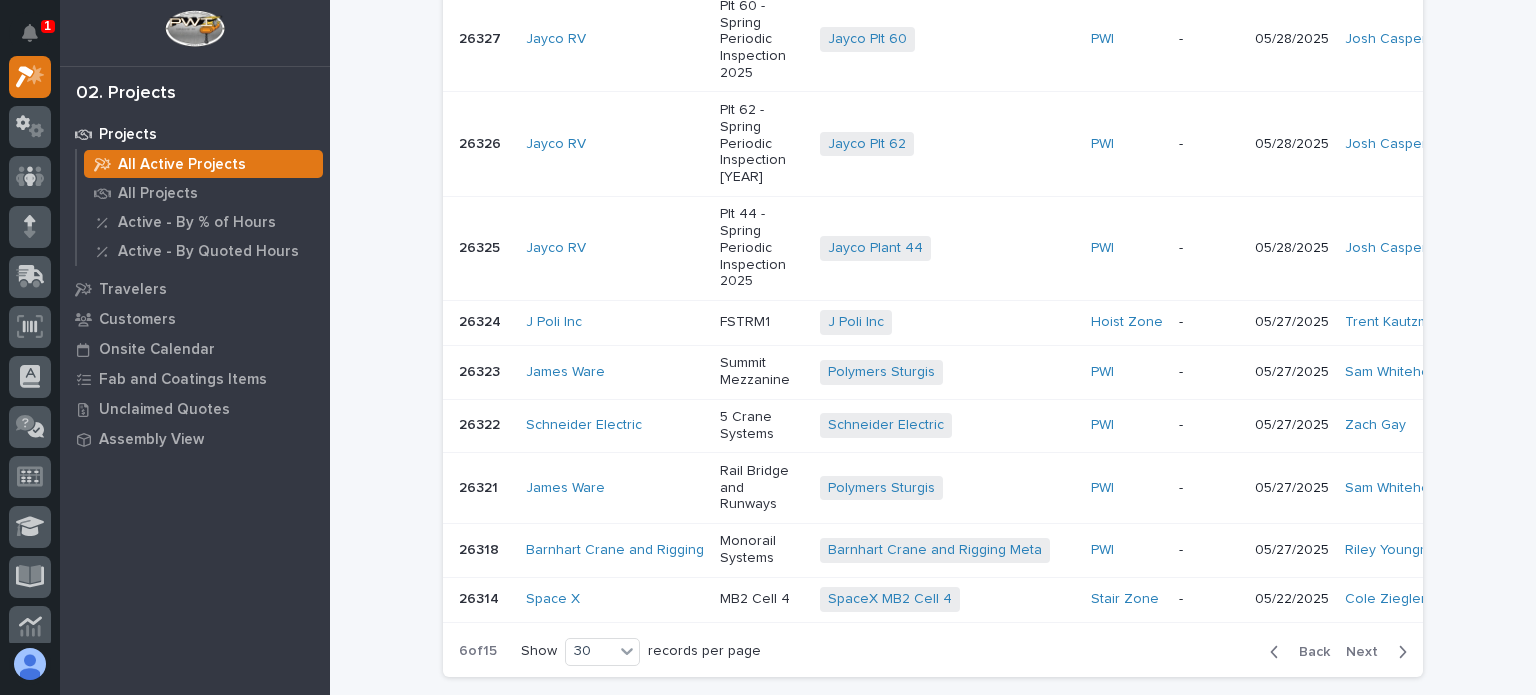 scroll, scrollTop: 2576, scrollLeft: 0, axis: vertical 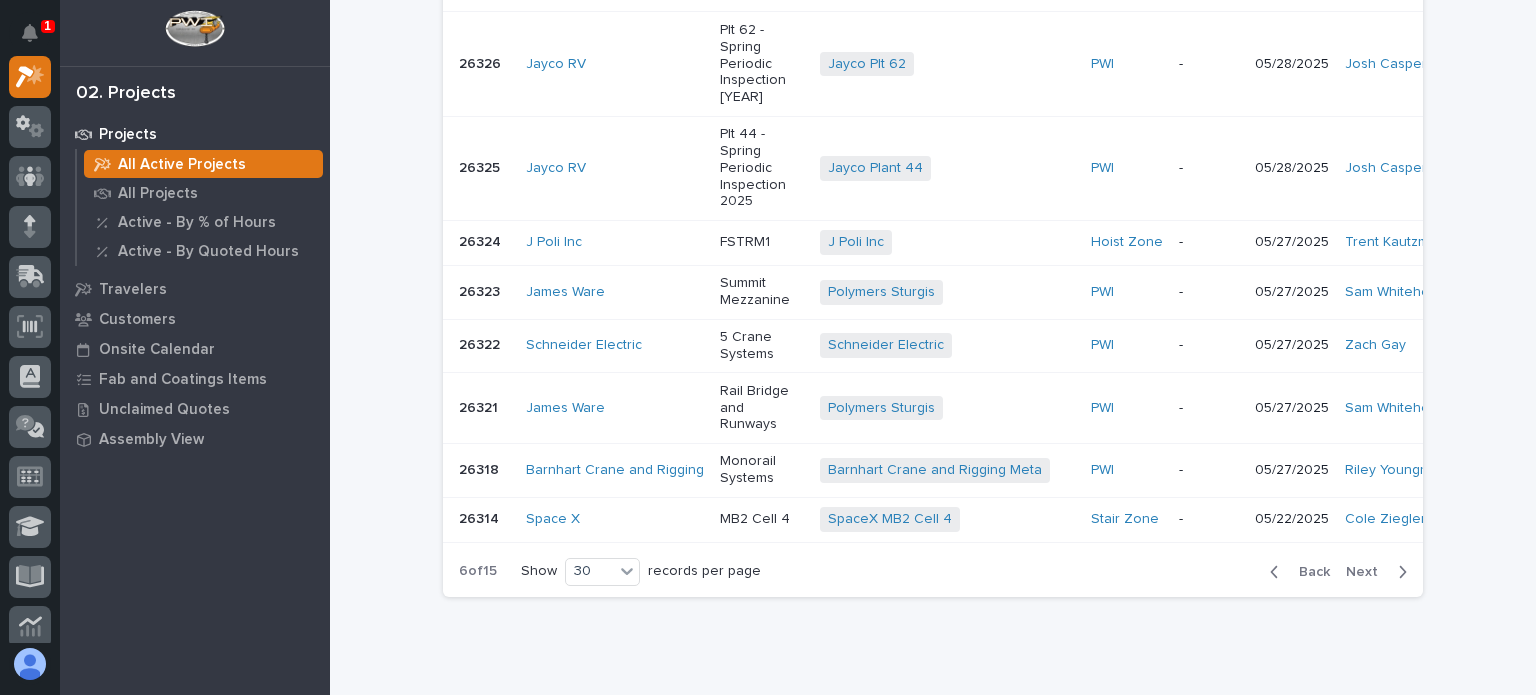click on "Next" at bounding box center (1368, 572) 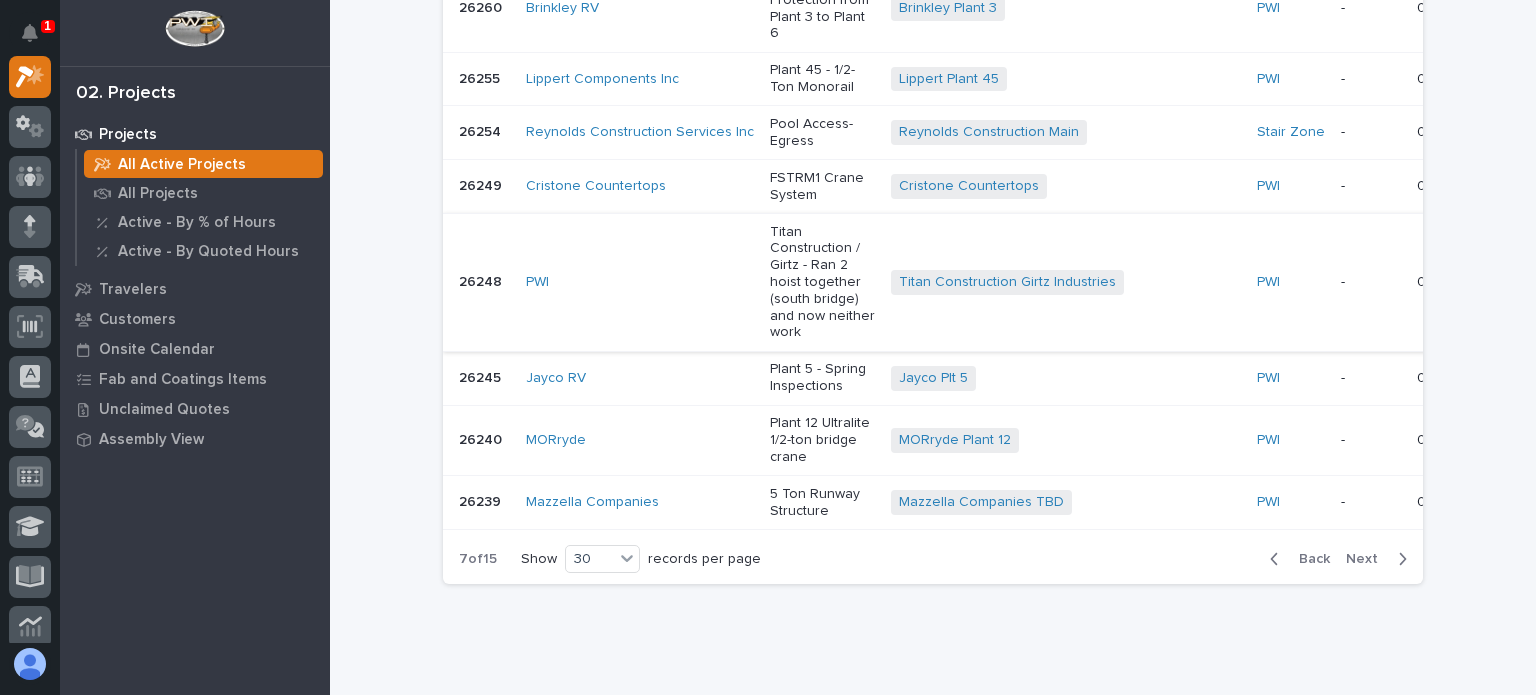 scroll, scrollTop: 1987, scrollLeft: 0, axis: vertical 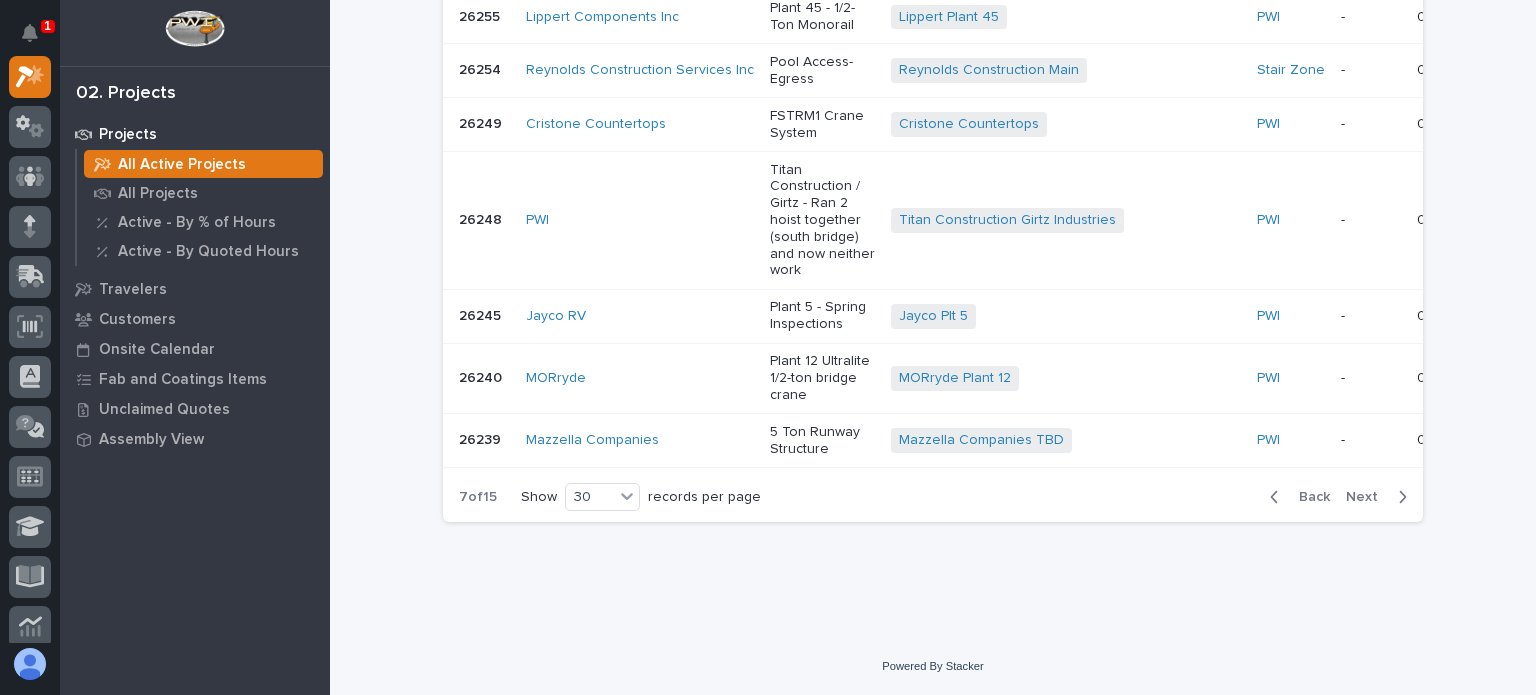 click on "Next" at bounding box center (1368, 497) 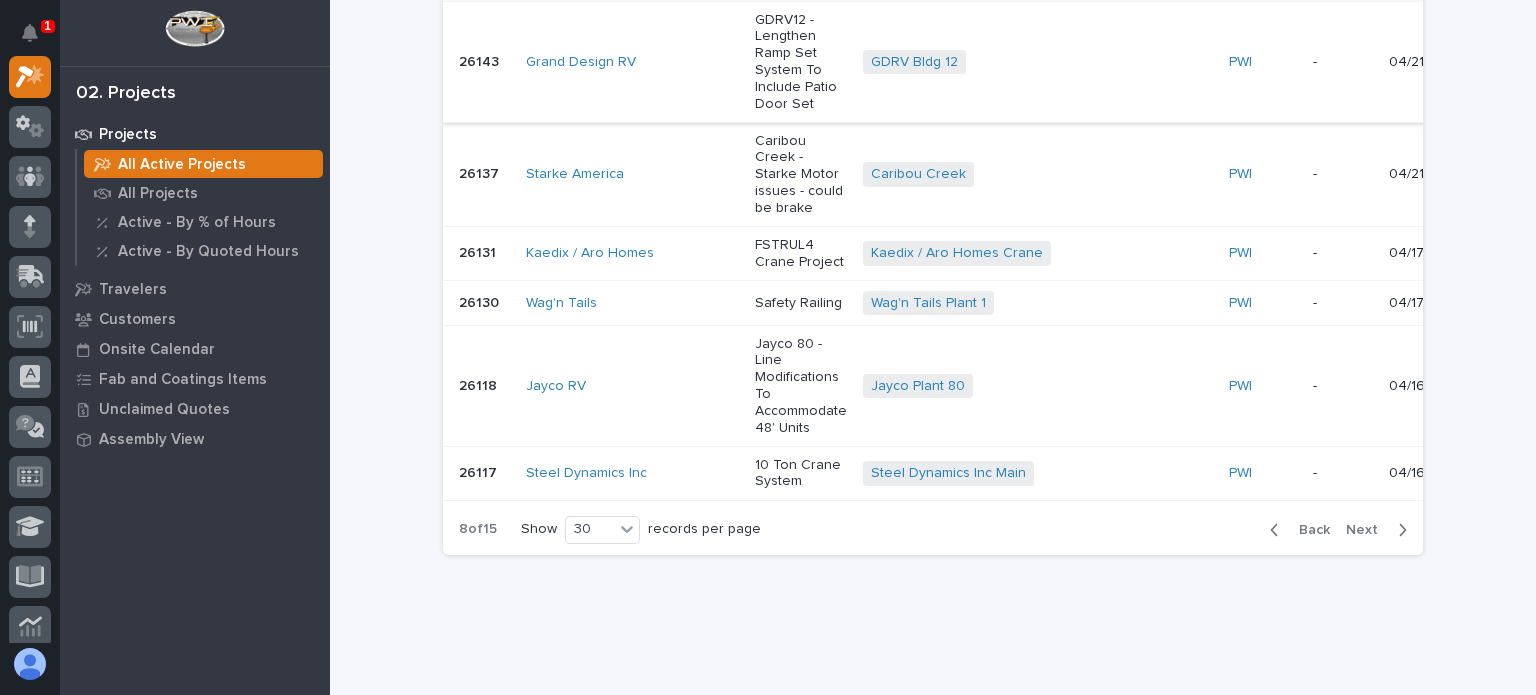 scroll, scrollTop: 2146, scrollLeft: 0, axis: vertical 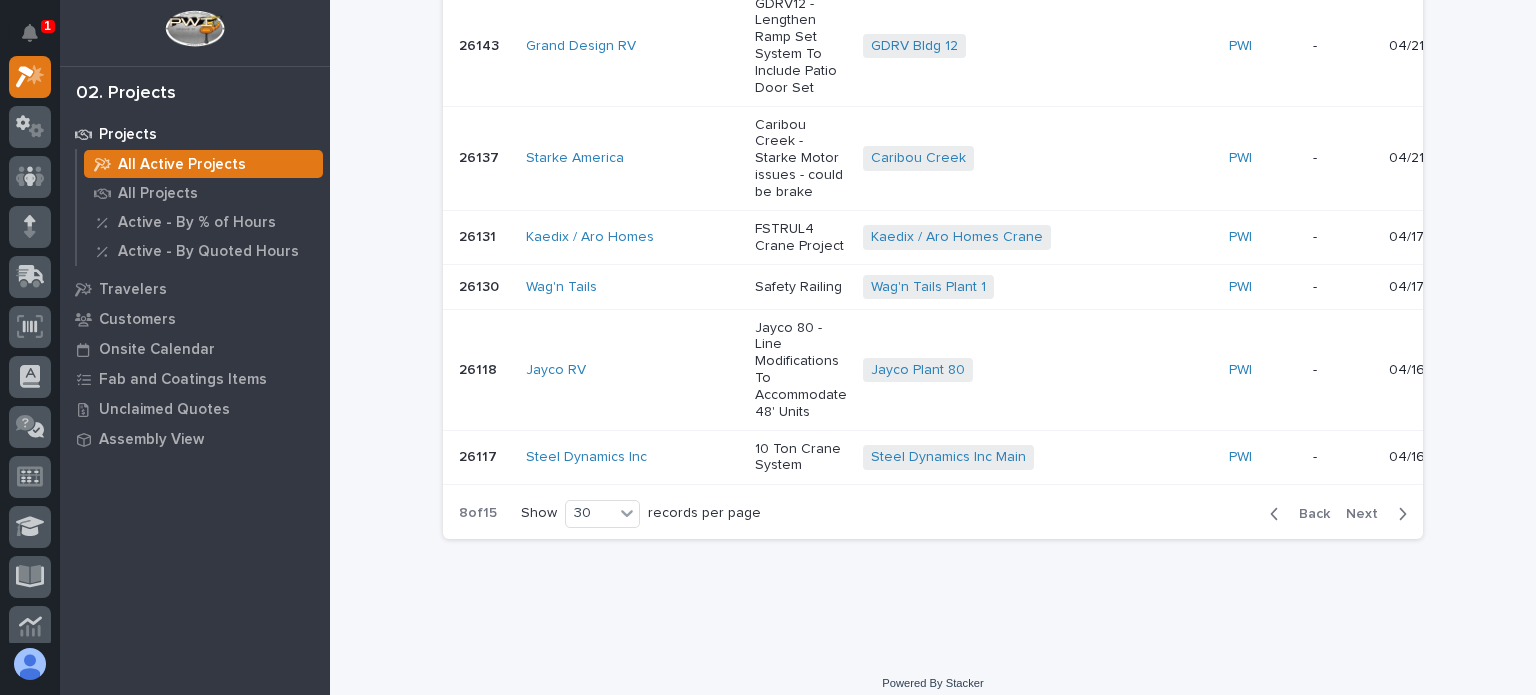 click on "Next" at bounding box center [1368, 514] 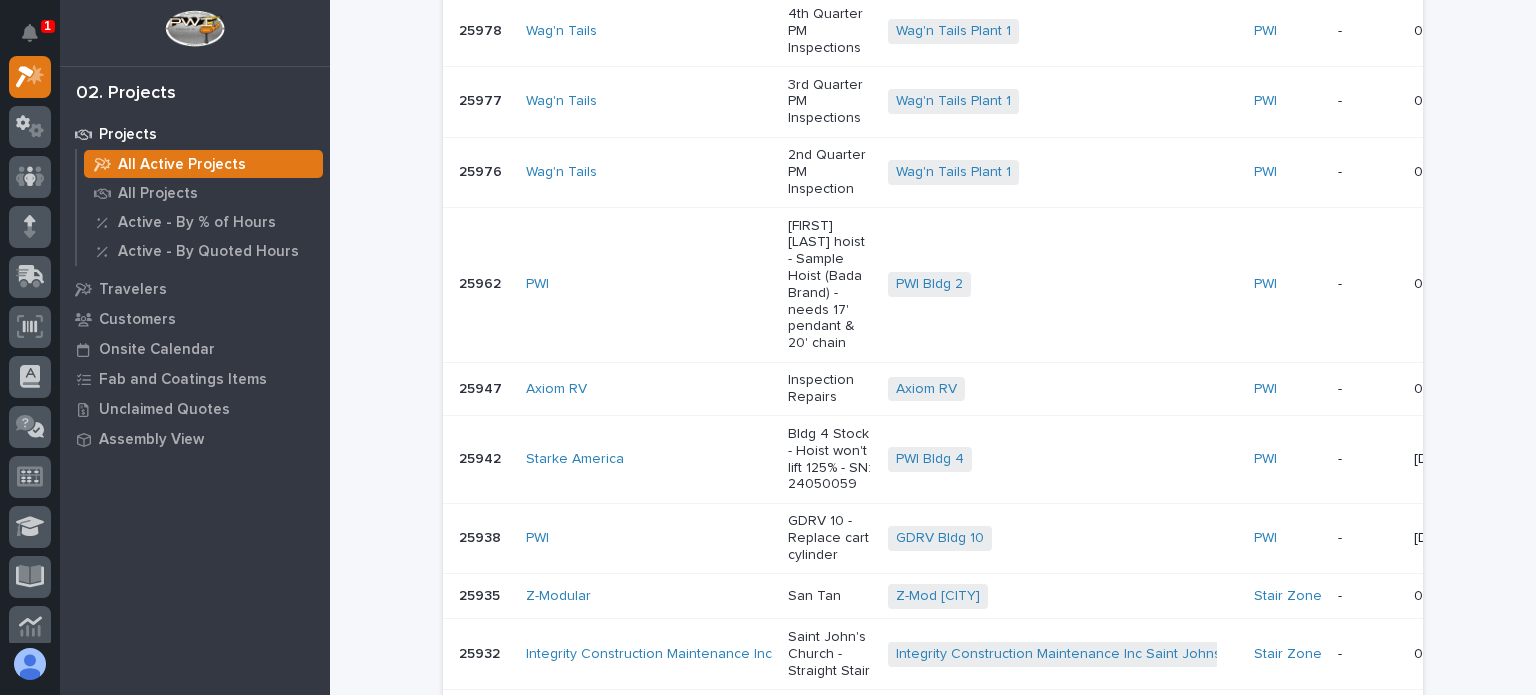 scroll, scrollTop: 2315, scrollLeft: 0, axis: vertical 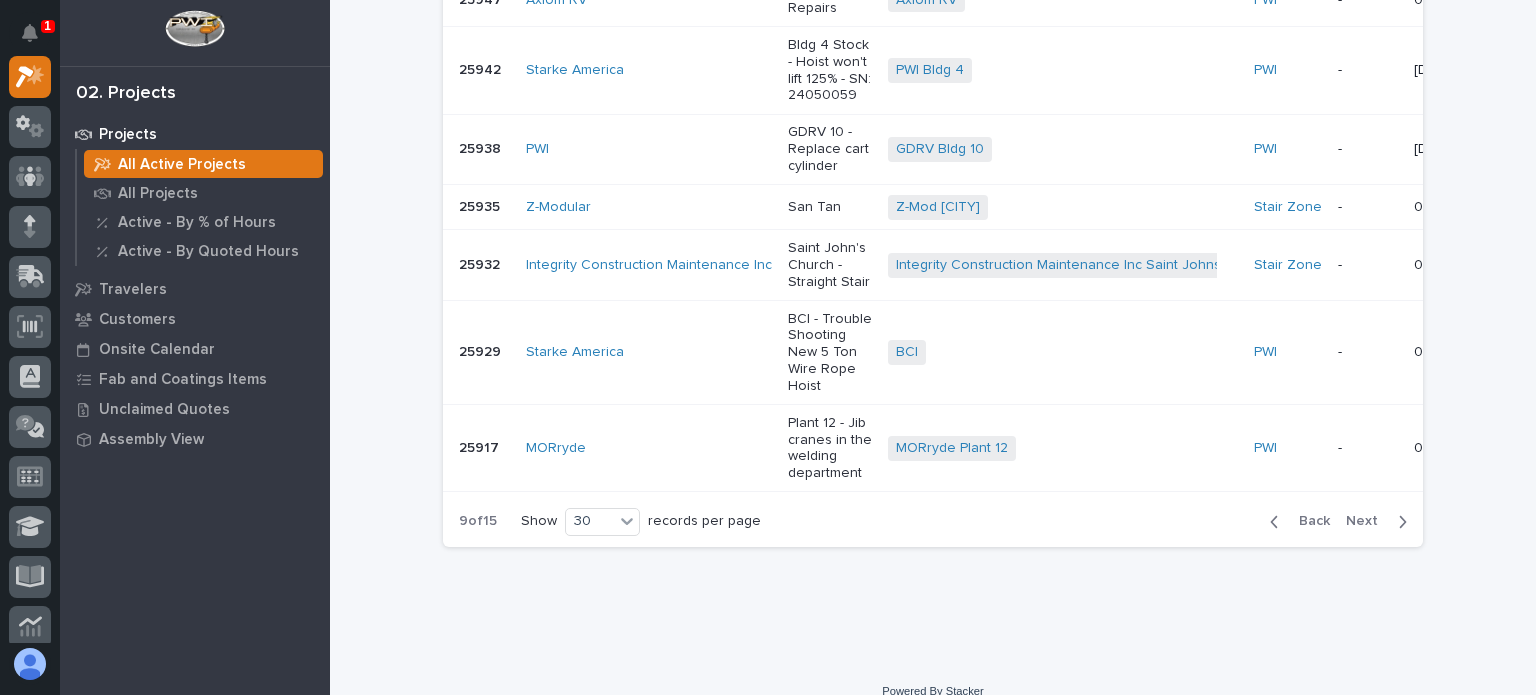 click on "Next" at bounding box center (1368, 521) 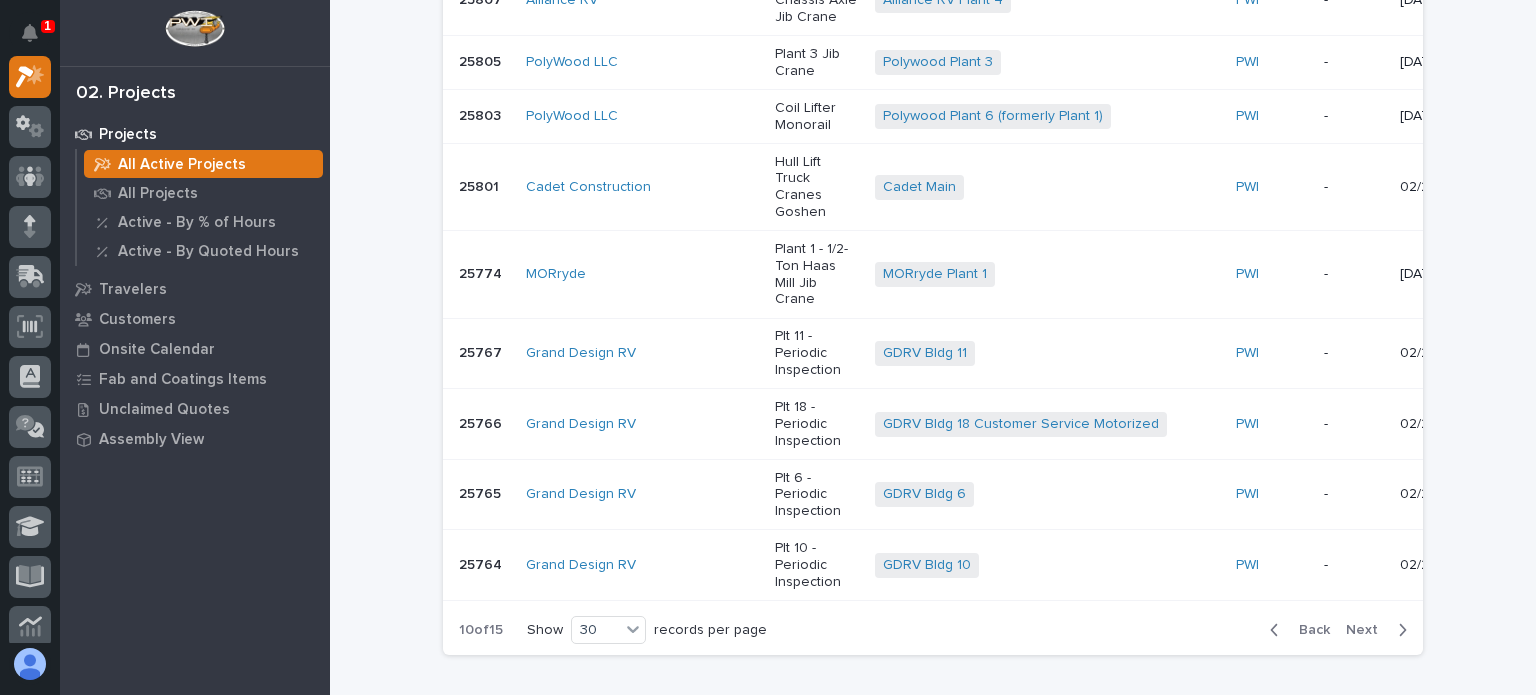 scroll, scrollTop: 2399, scrollLeft: 0, axis: vertical 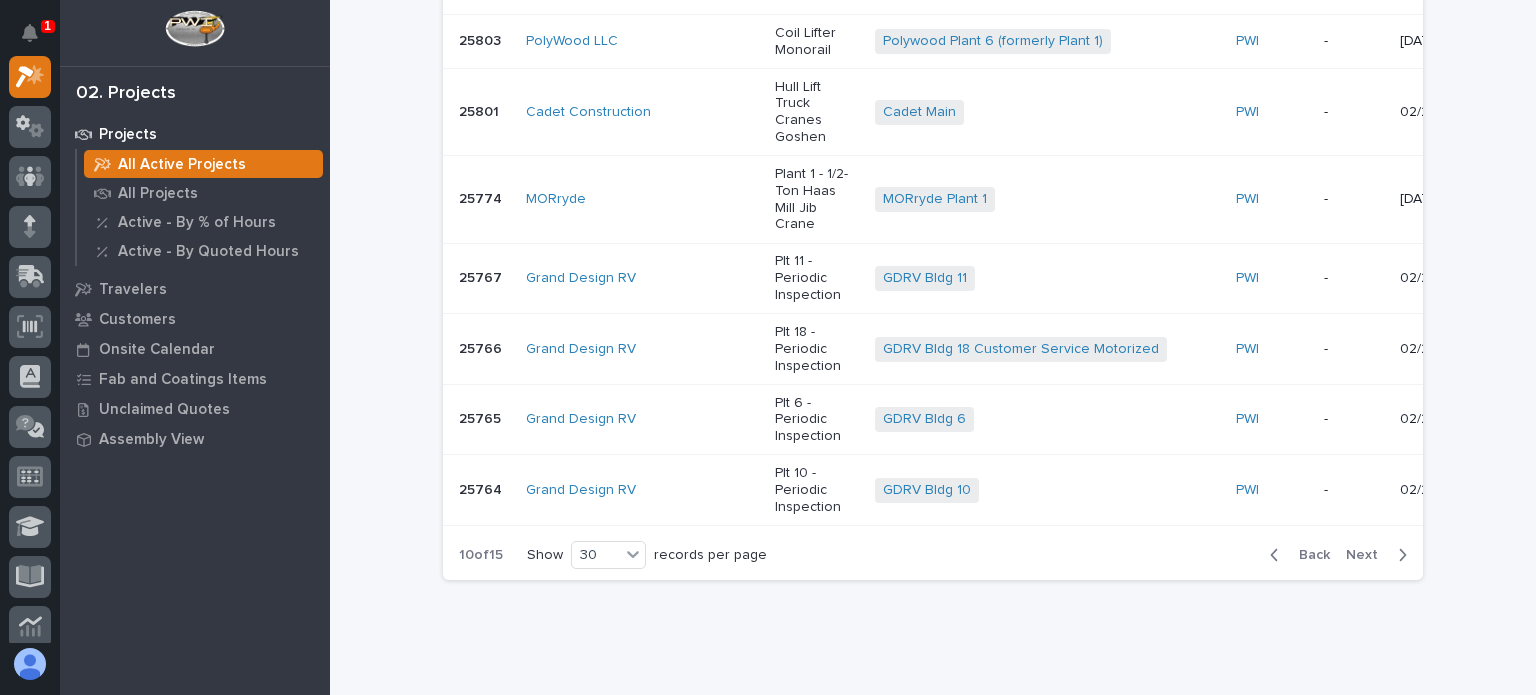 click on "Next" at bounding box center [1368, 555] 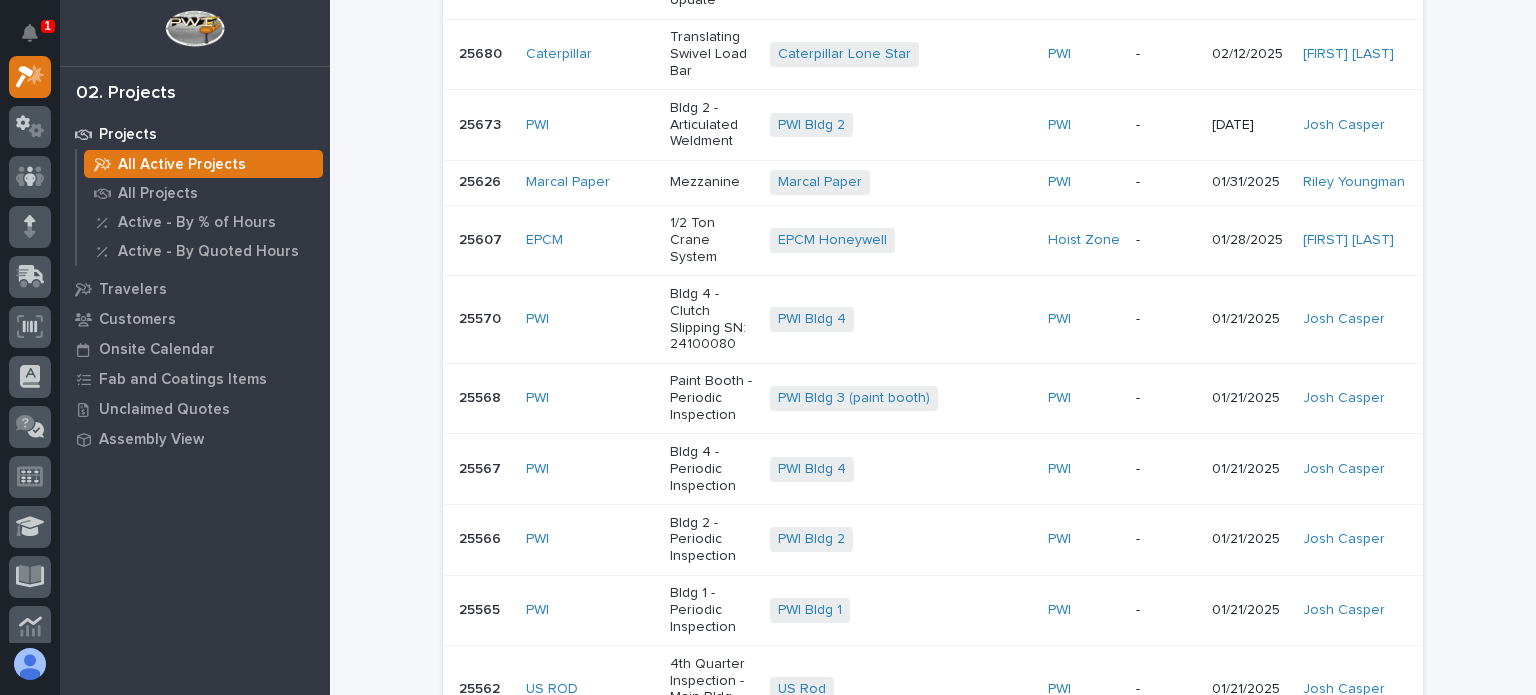 scroll, scrollTop: 2082, scrollLeft: 0, axis: vertical 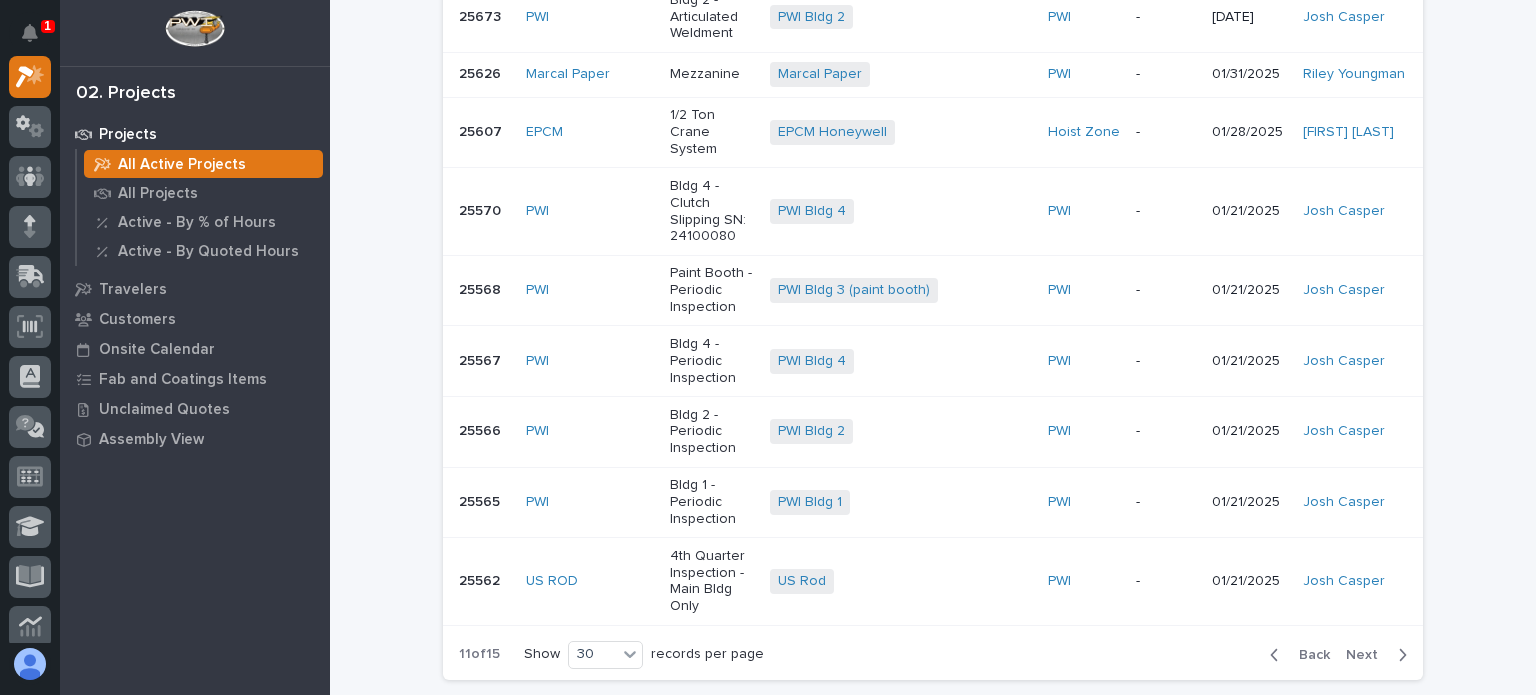 click on "Next" at bounding box center [1368, 655] 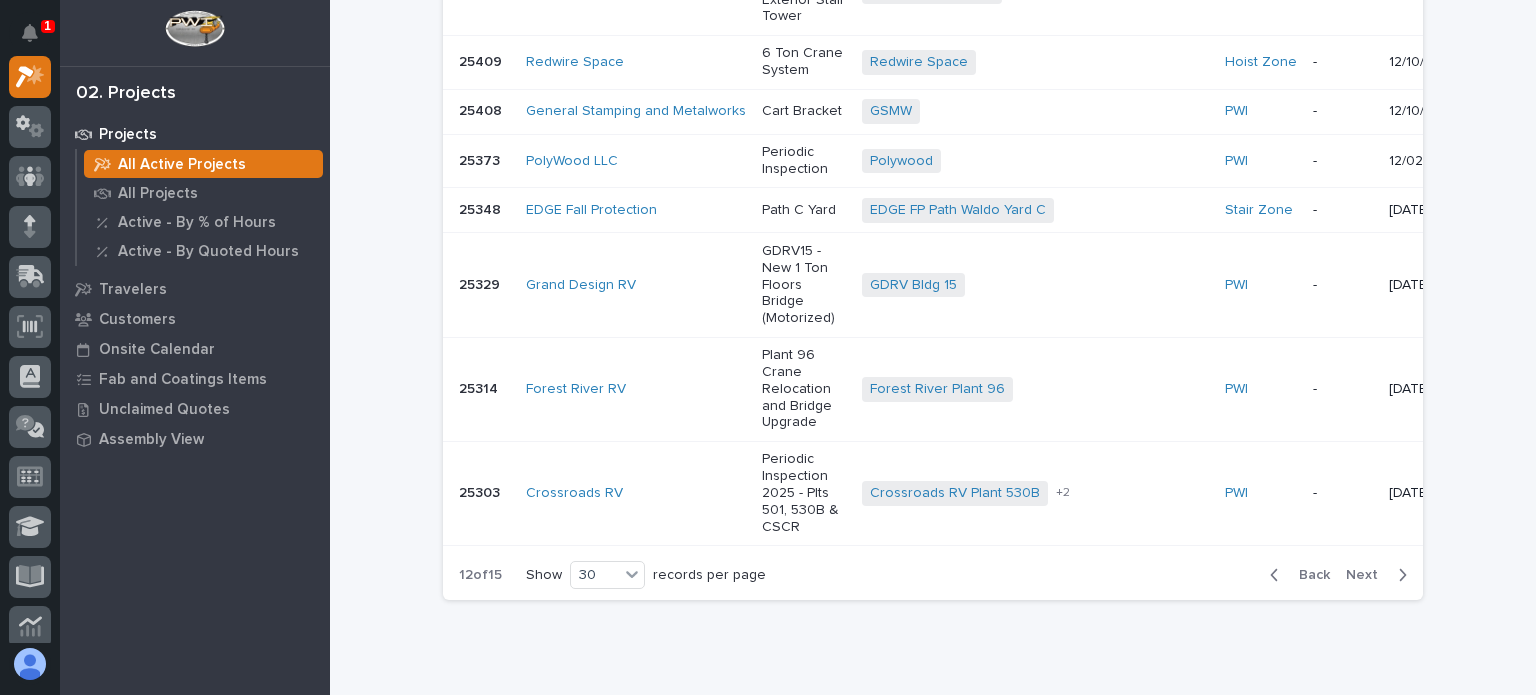 scroll, scrollTop: 2272, scrollLeft: 0, axis: vertical 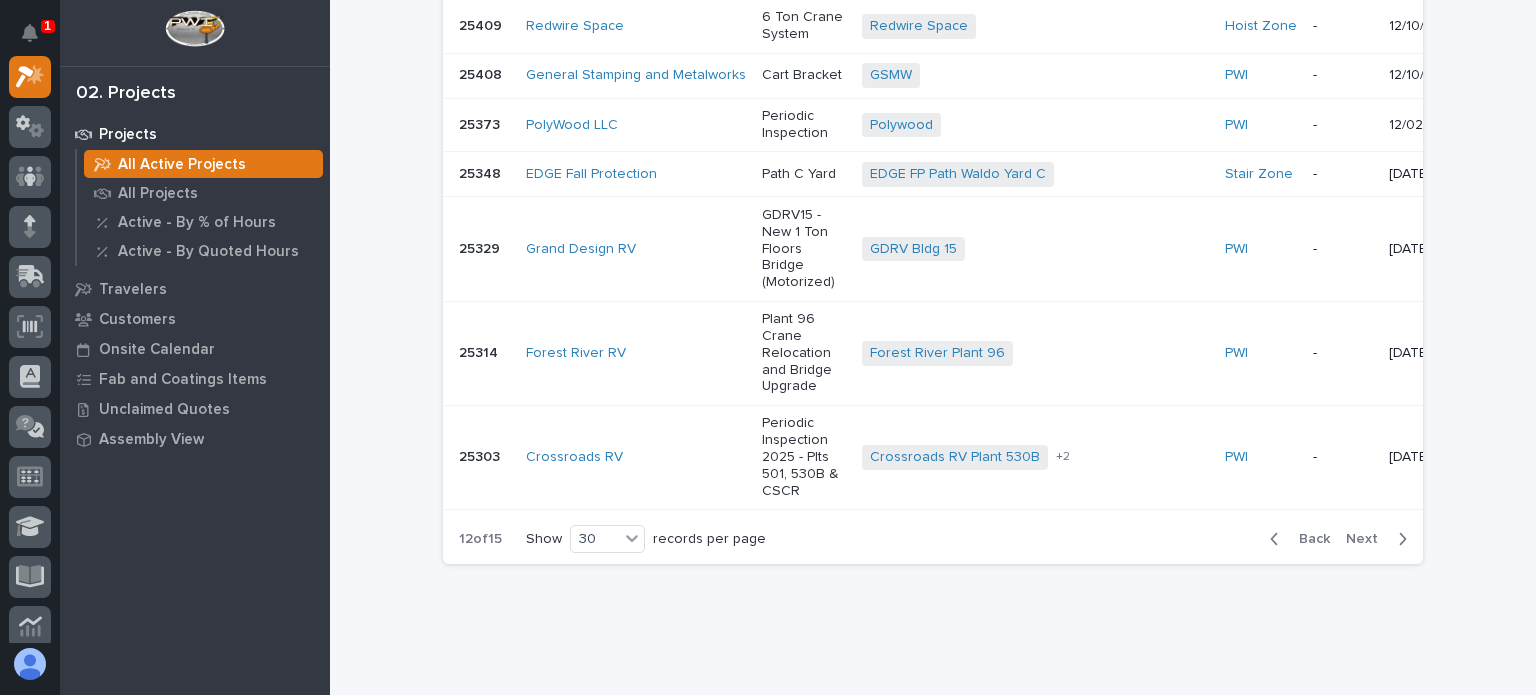 click on "Next" at bounding box center [1368, 539] 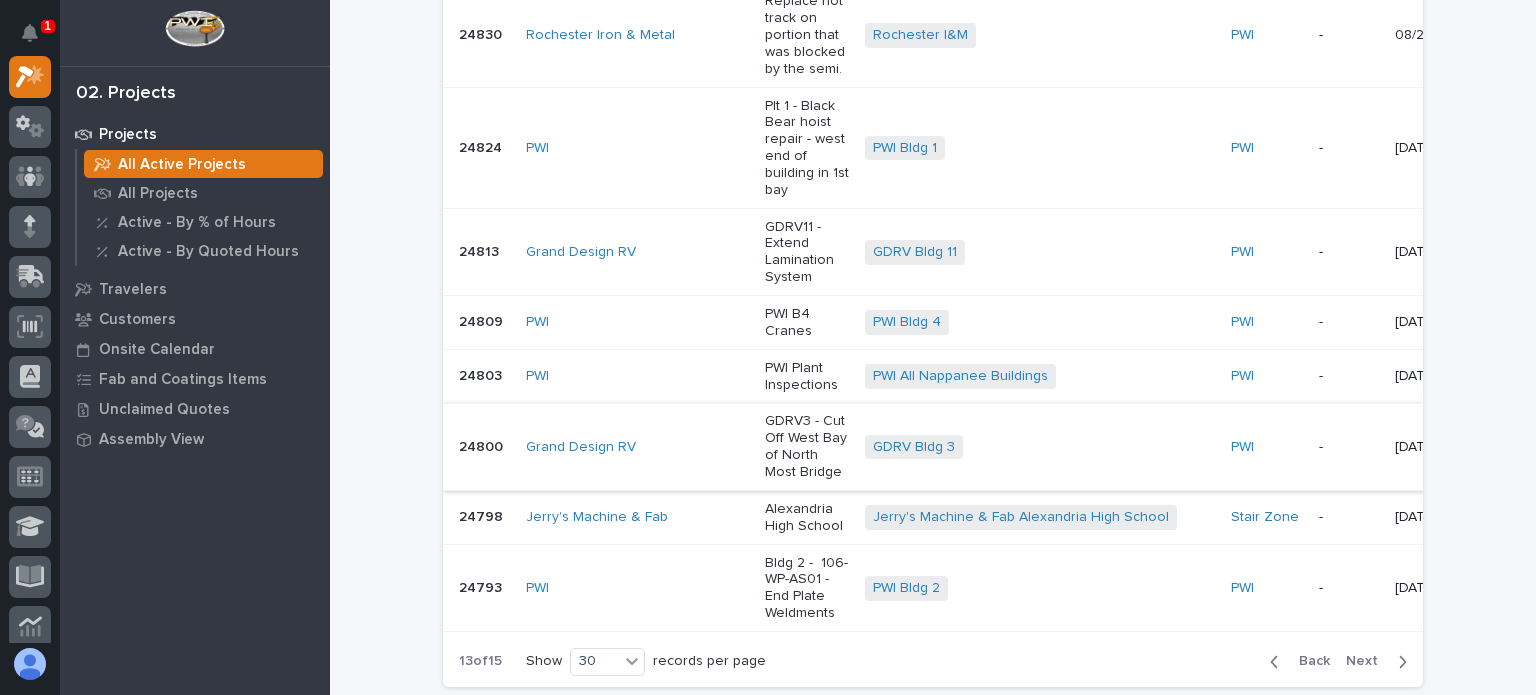 scroll, scrollTop: 2543, scrollLeft: 0, axis: vertical 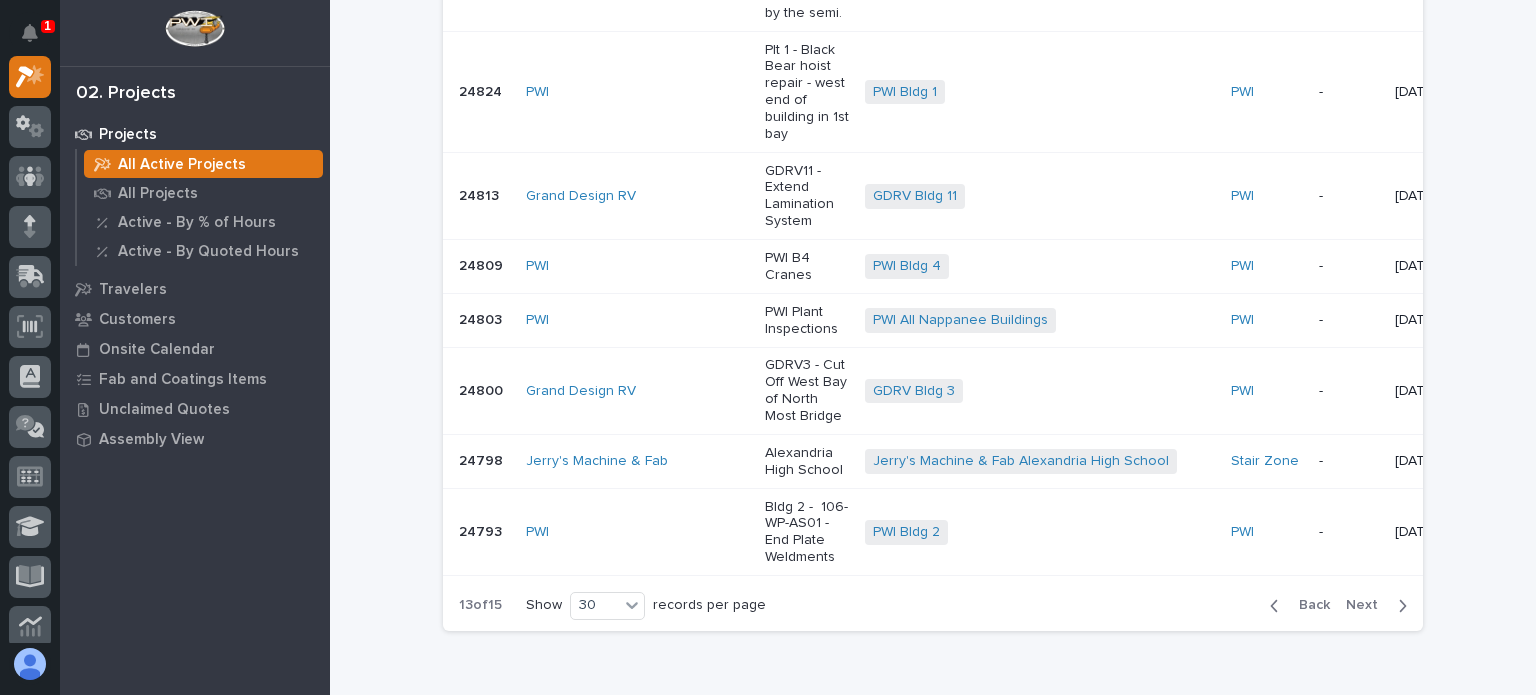 click on "Next" at bounding box center [1380, 605] 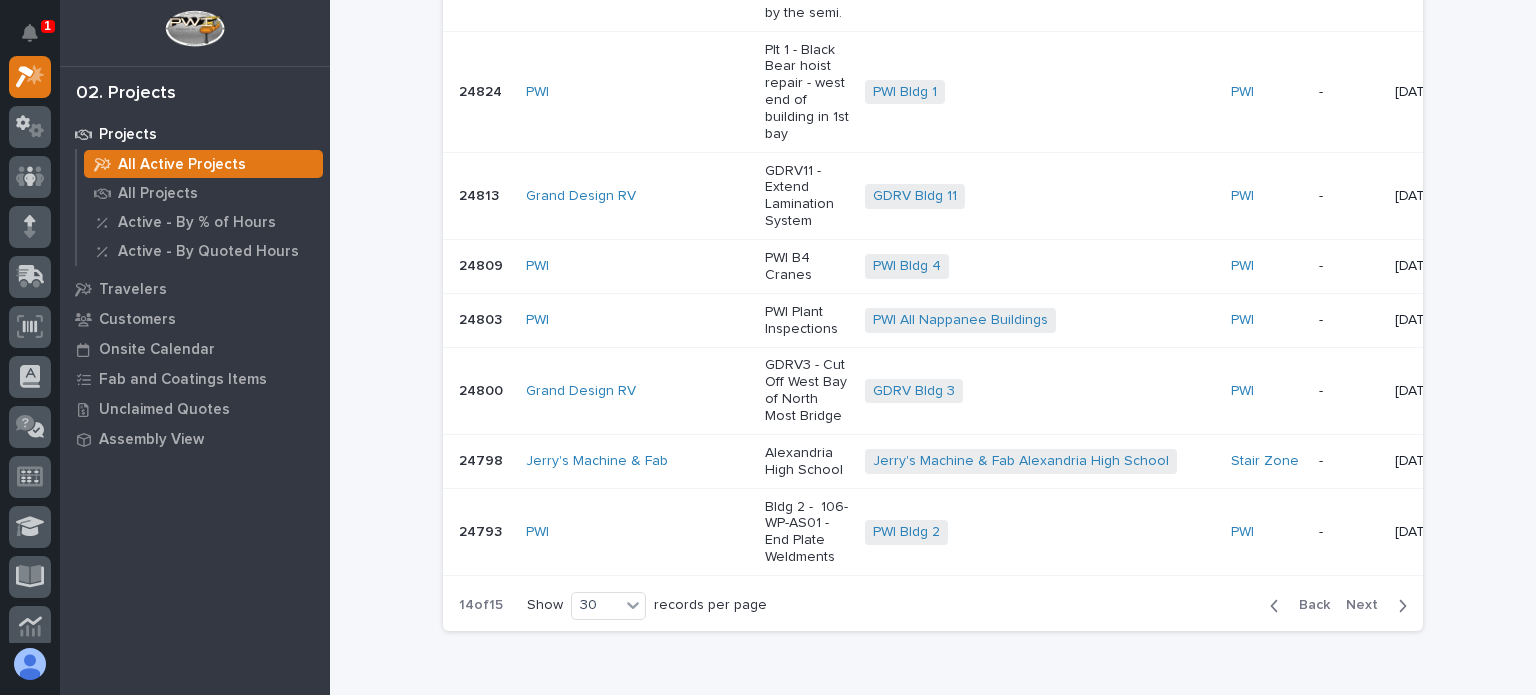 click on "Next" at bounding box center (1368, 605) 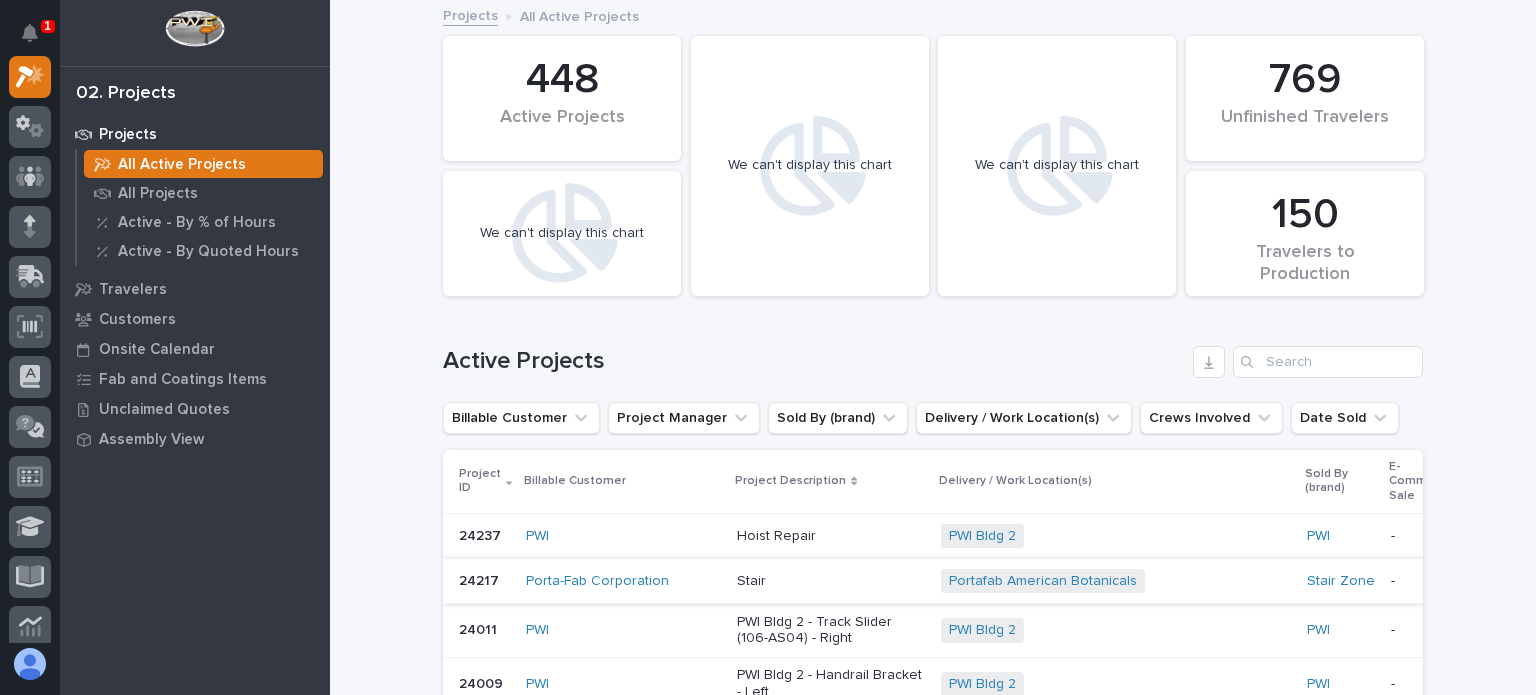scroll, scrollTop: 0, scrollLeft: 0, axis: both 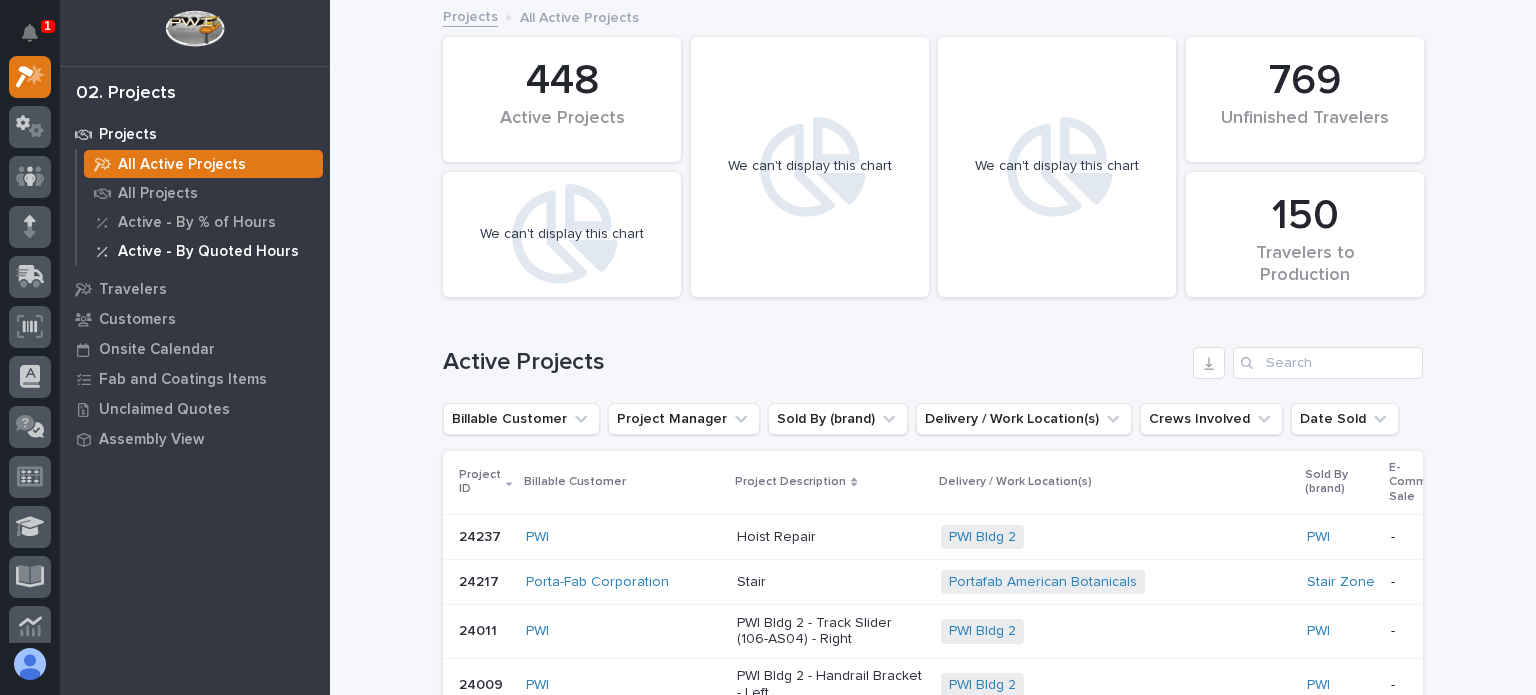 click on "Active - By Quoted Hours" at bounding box center [203, 251] 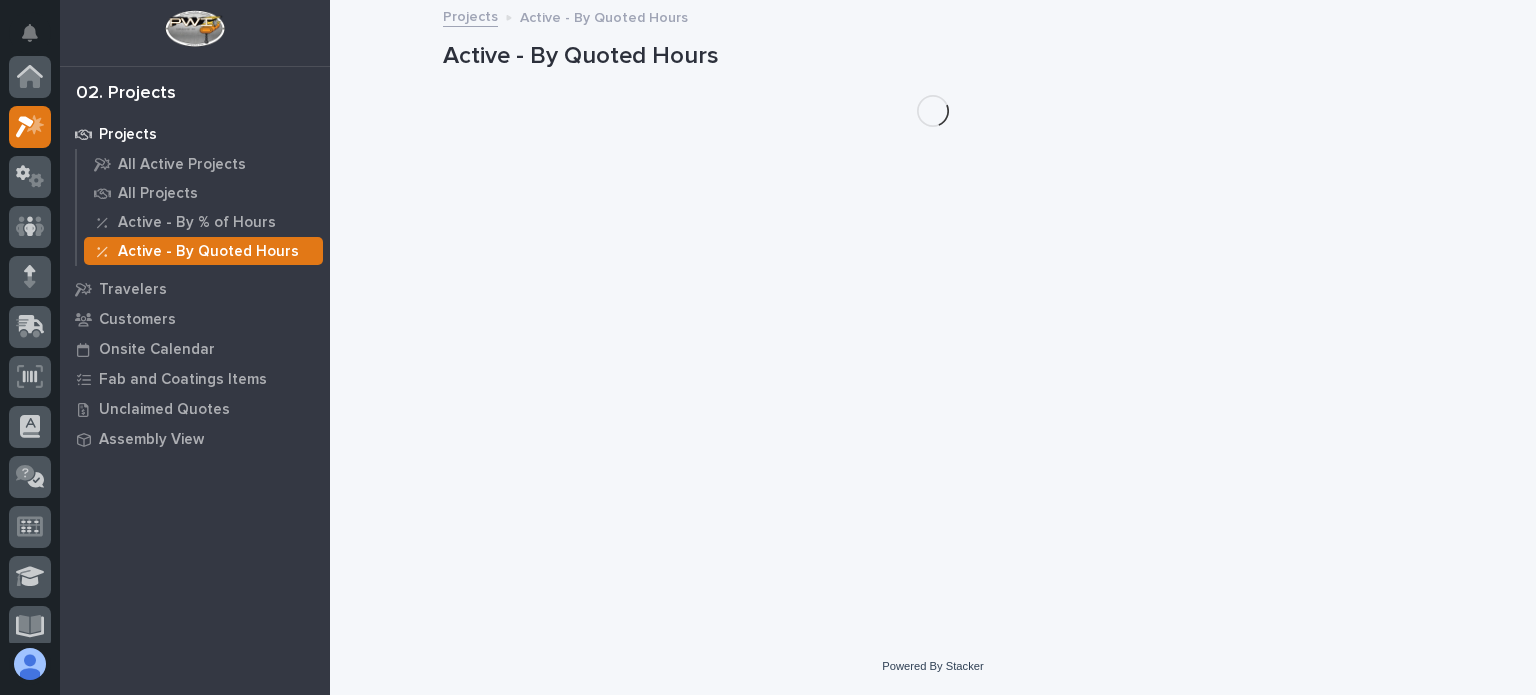 scroll, scrollTop: 50, scrollLeft: 0, axis: vertical 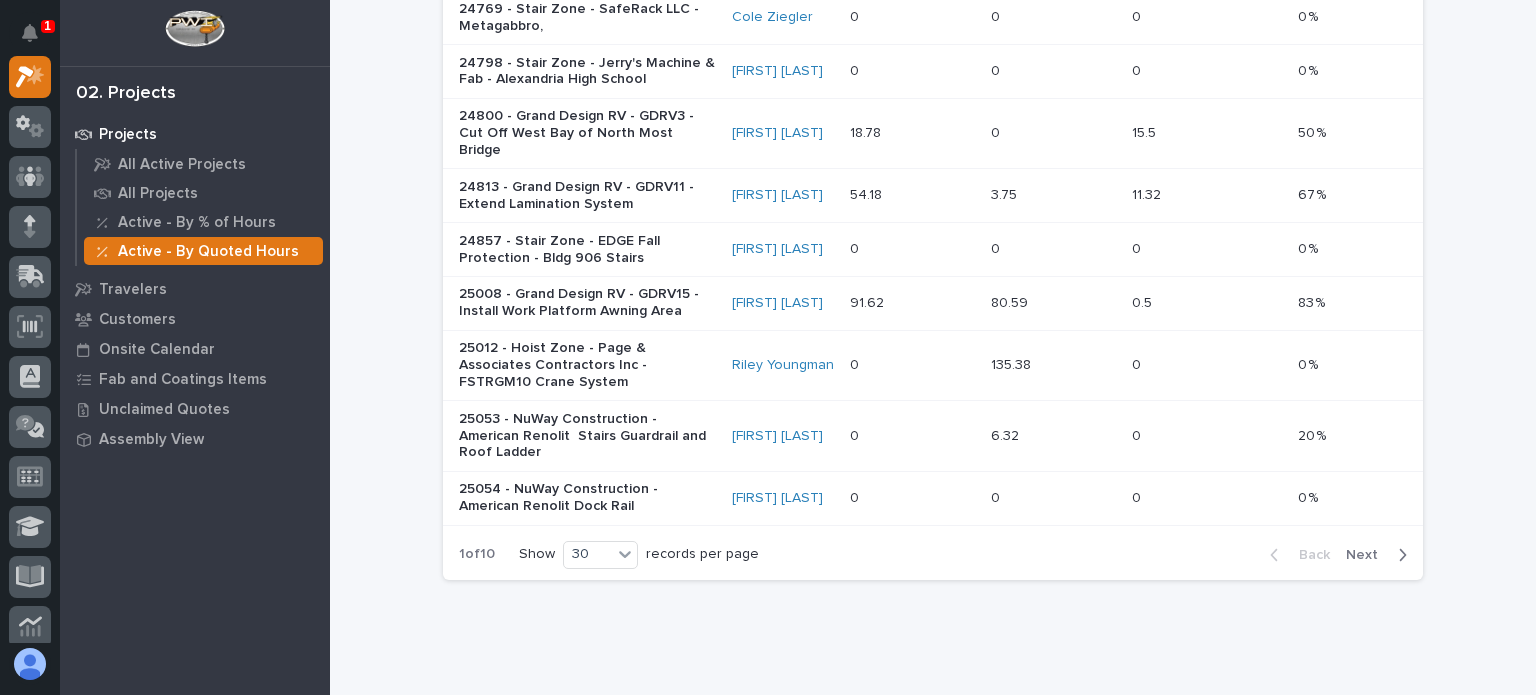 click on "Next" at bounding box center (1368, 555) 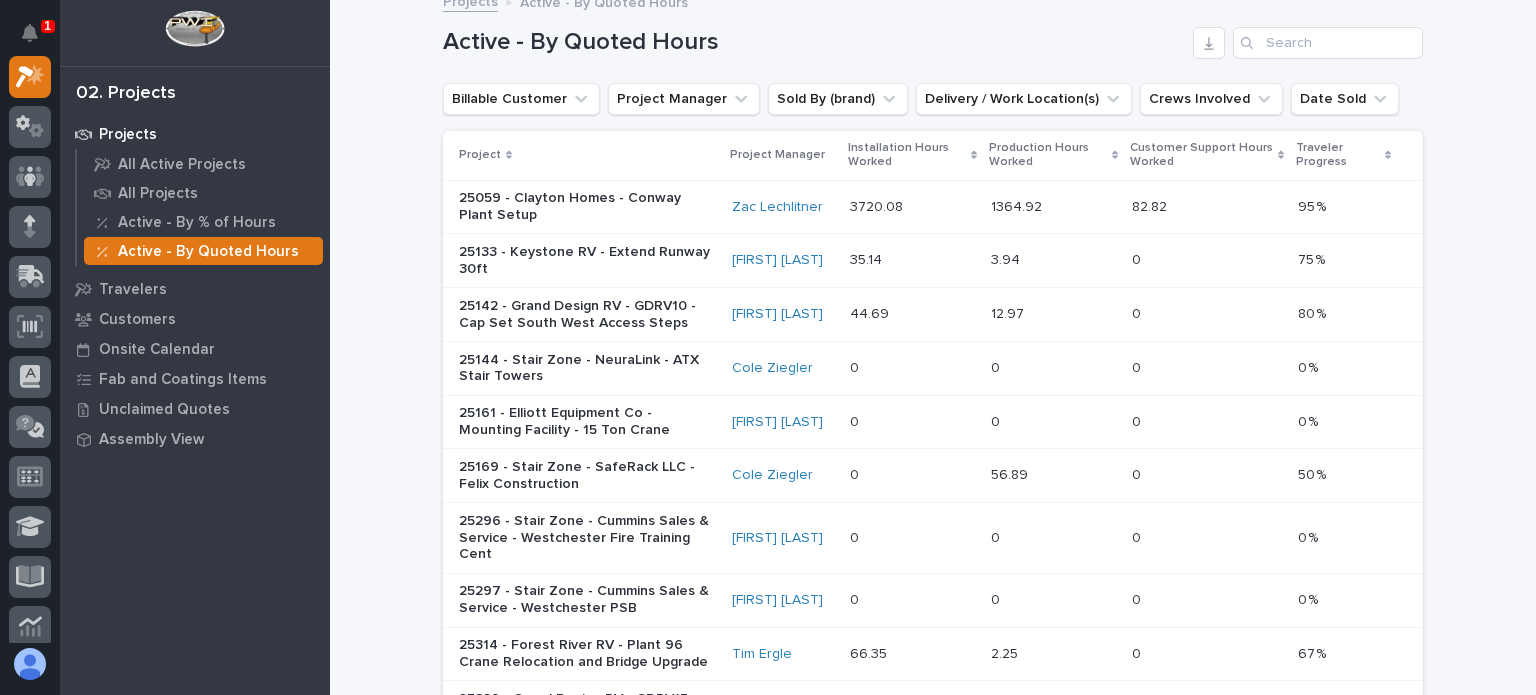 scroll, scrollTop: 0, scrollLeft: 0, axis: both 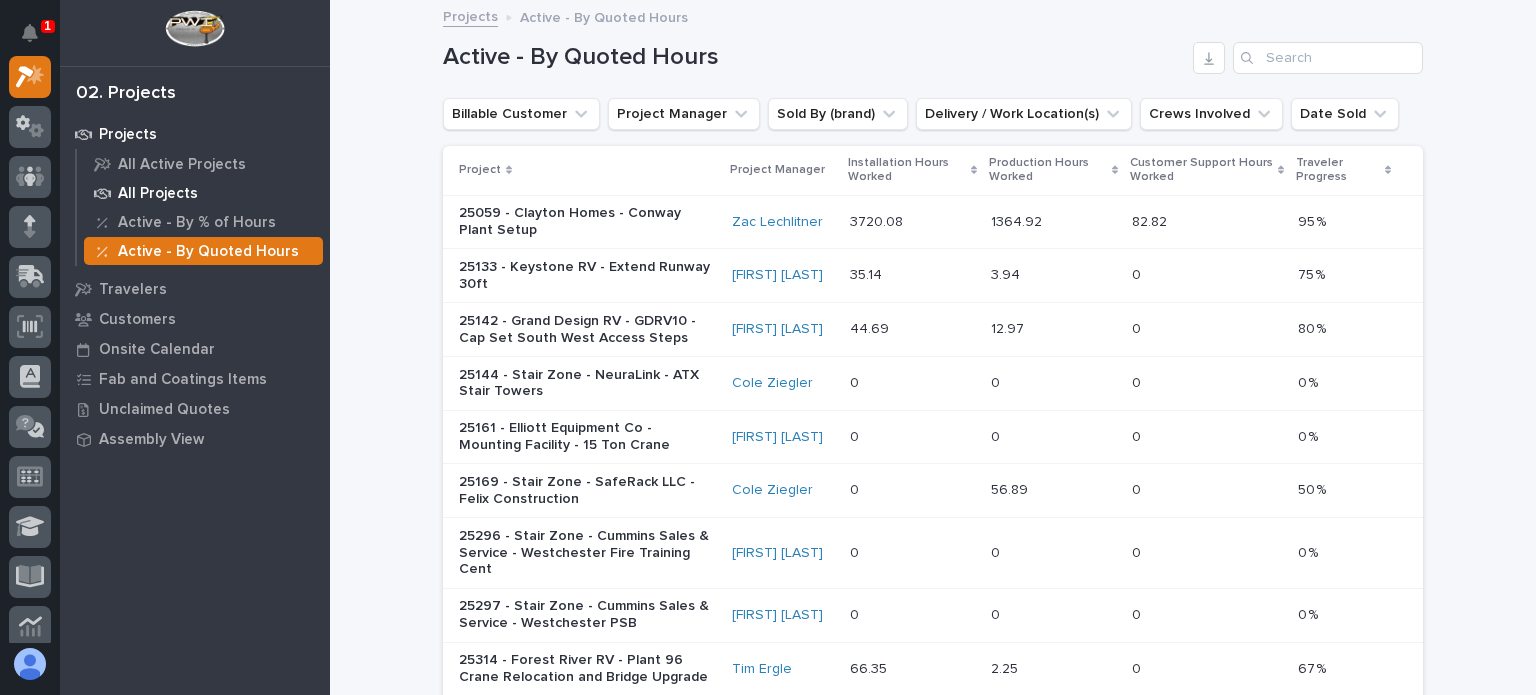 click on "All Projects" at bounding box center (158, 194) 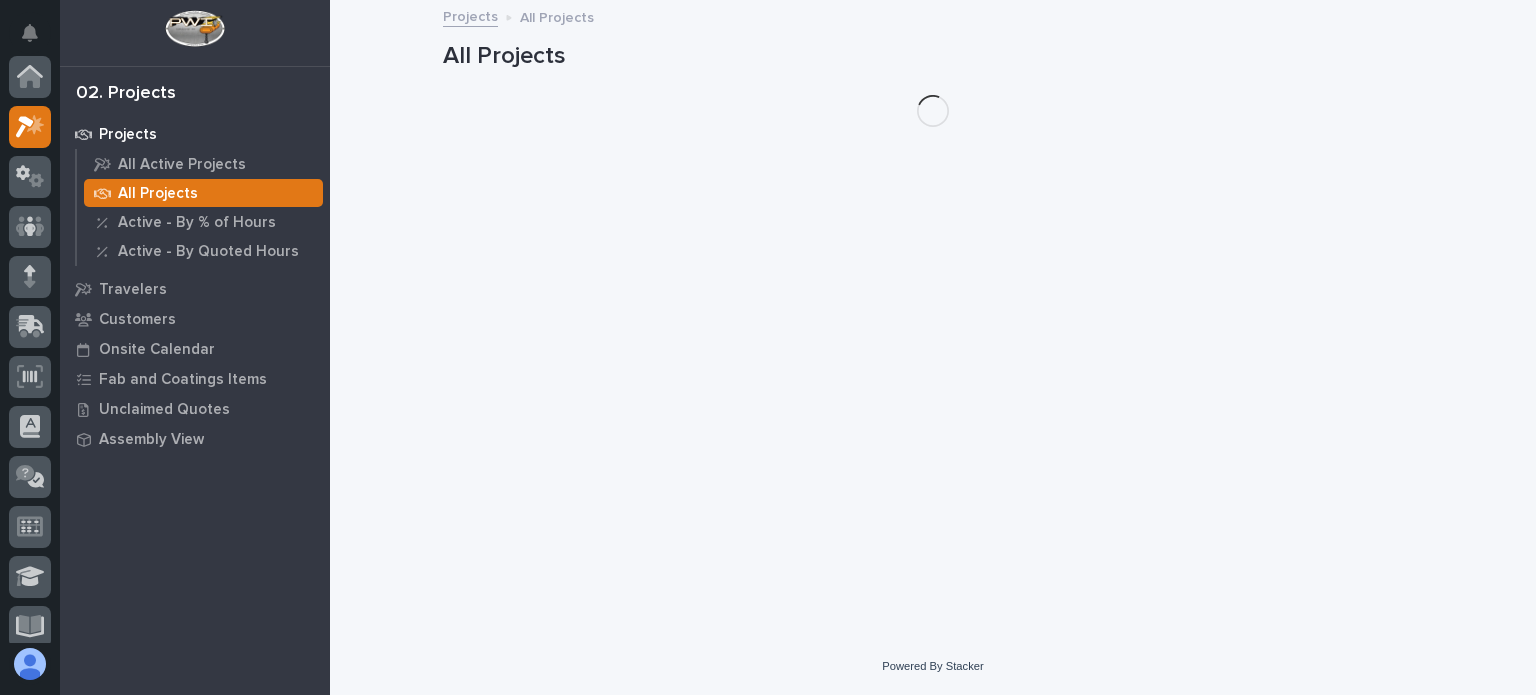 scroll, scrollTop: 50, scrollLeft: 0, axis: vertical 